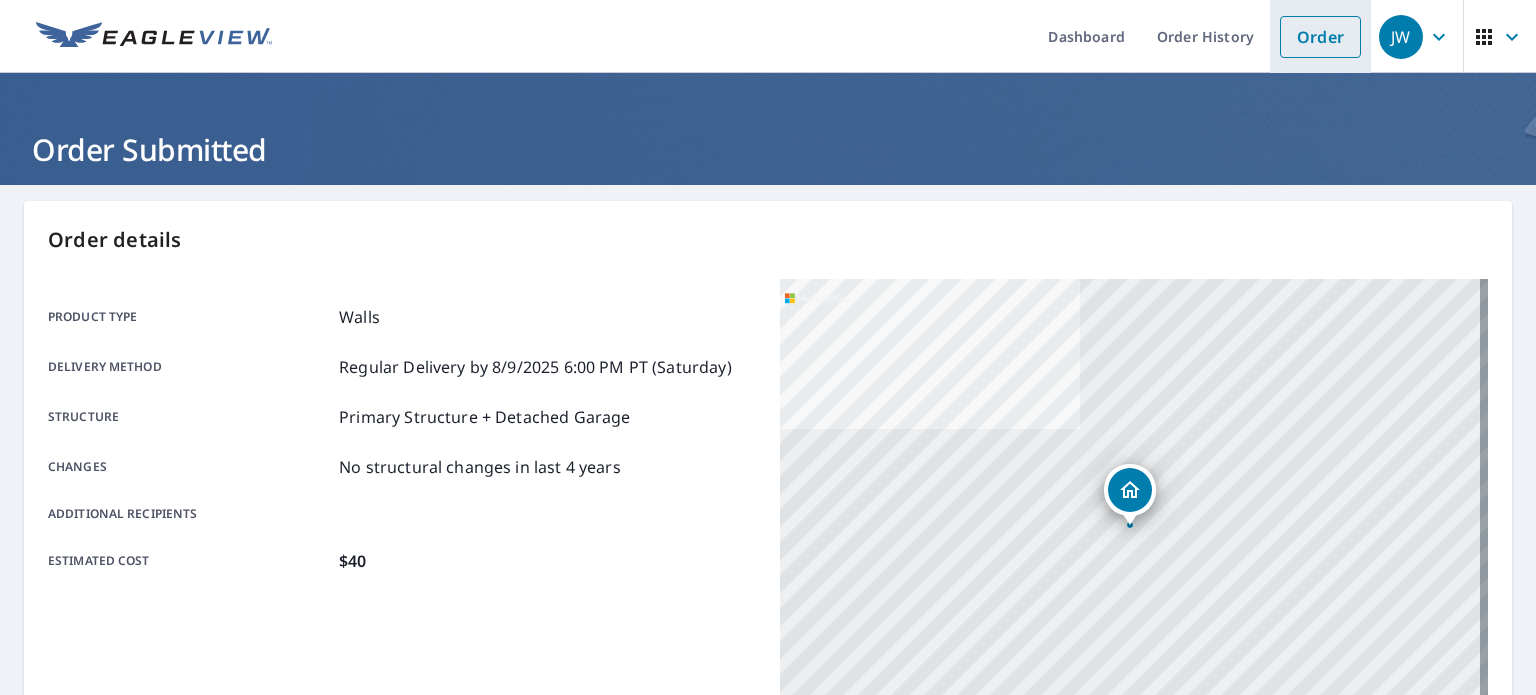 scroll, scrollTop: 0, scrollLeft: 0, axis: both 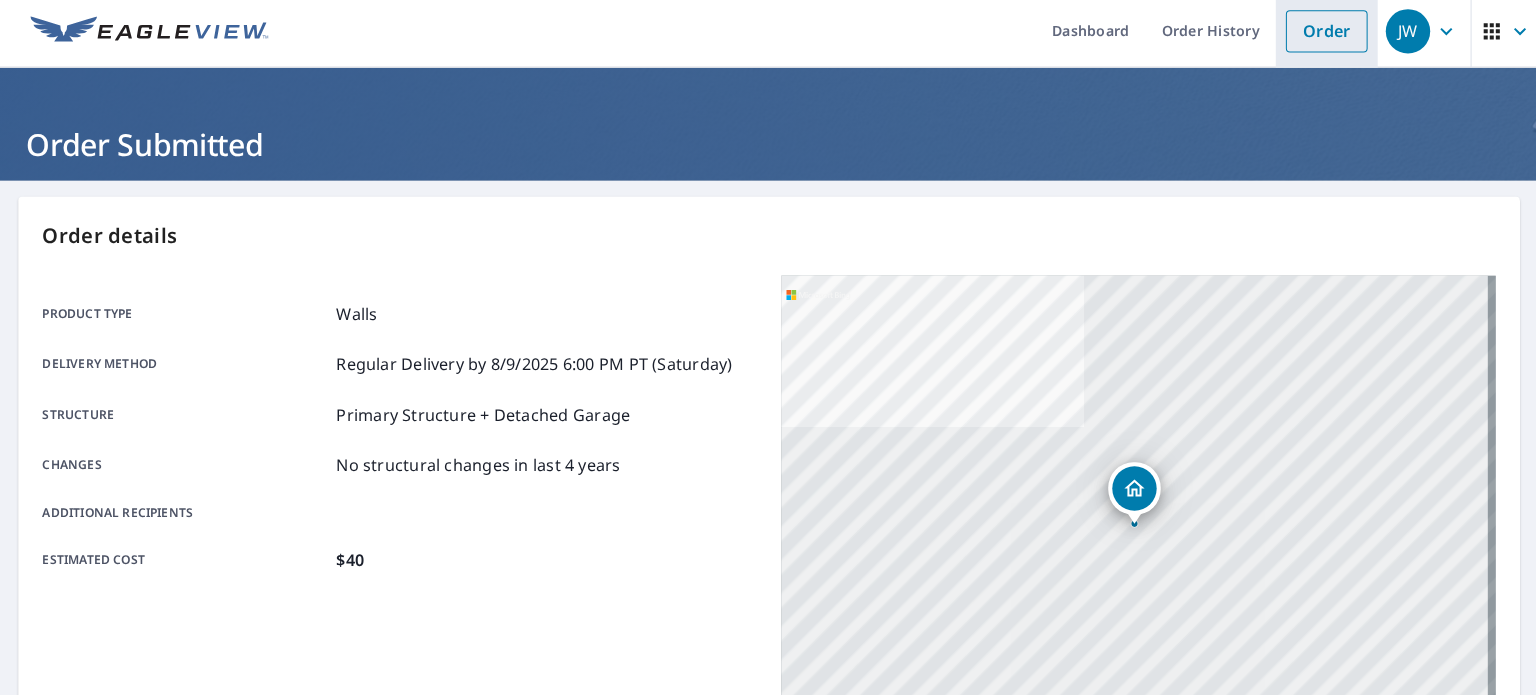 click on "Order" at bounding box center (1320, 37) 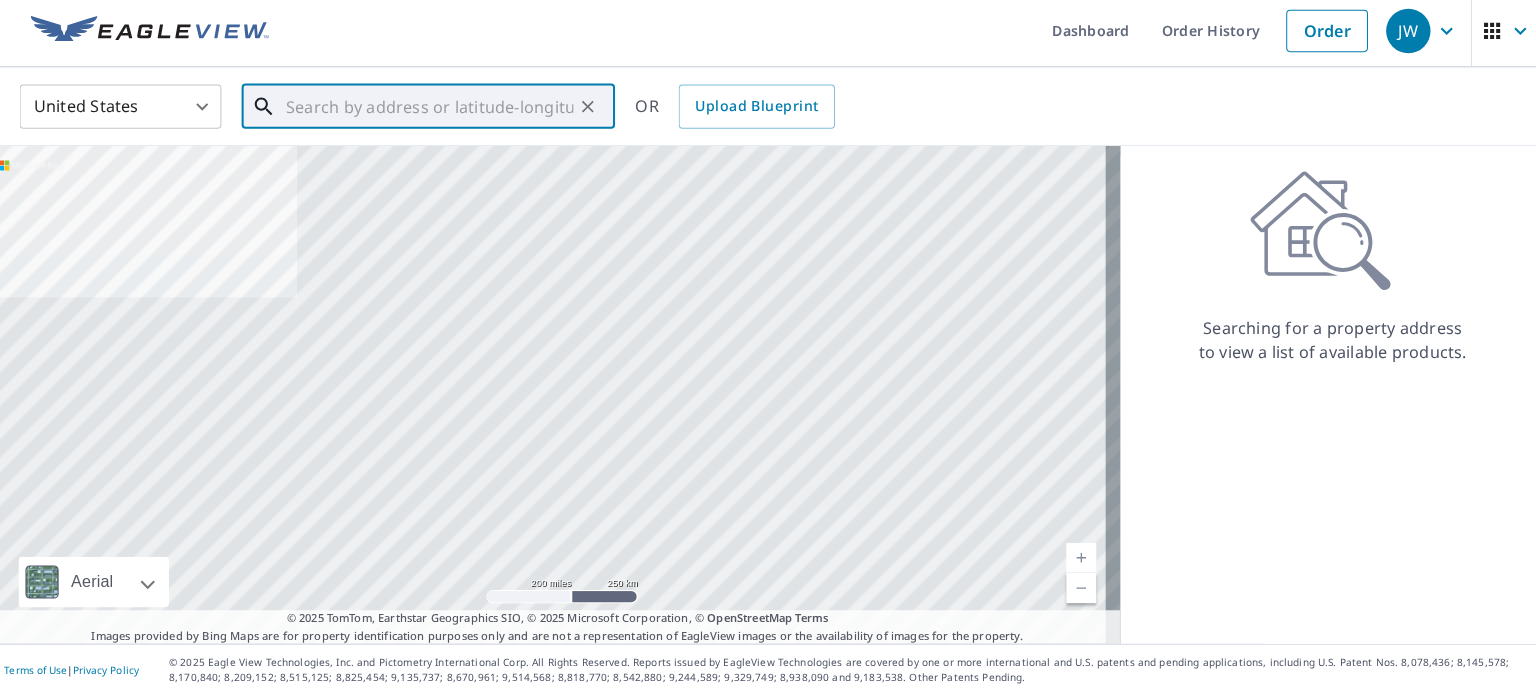 click at bounding box center (431, 112) 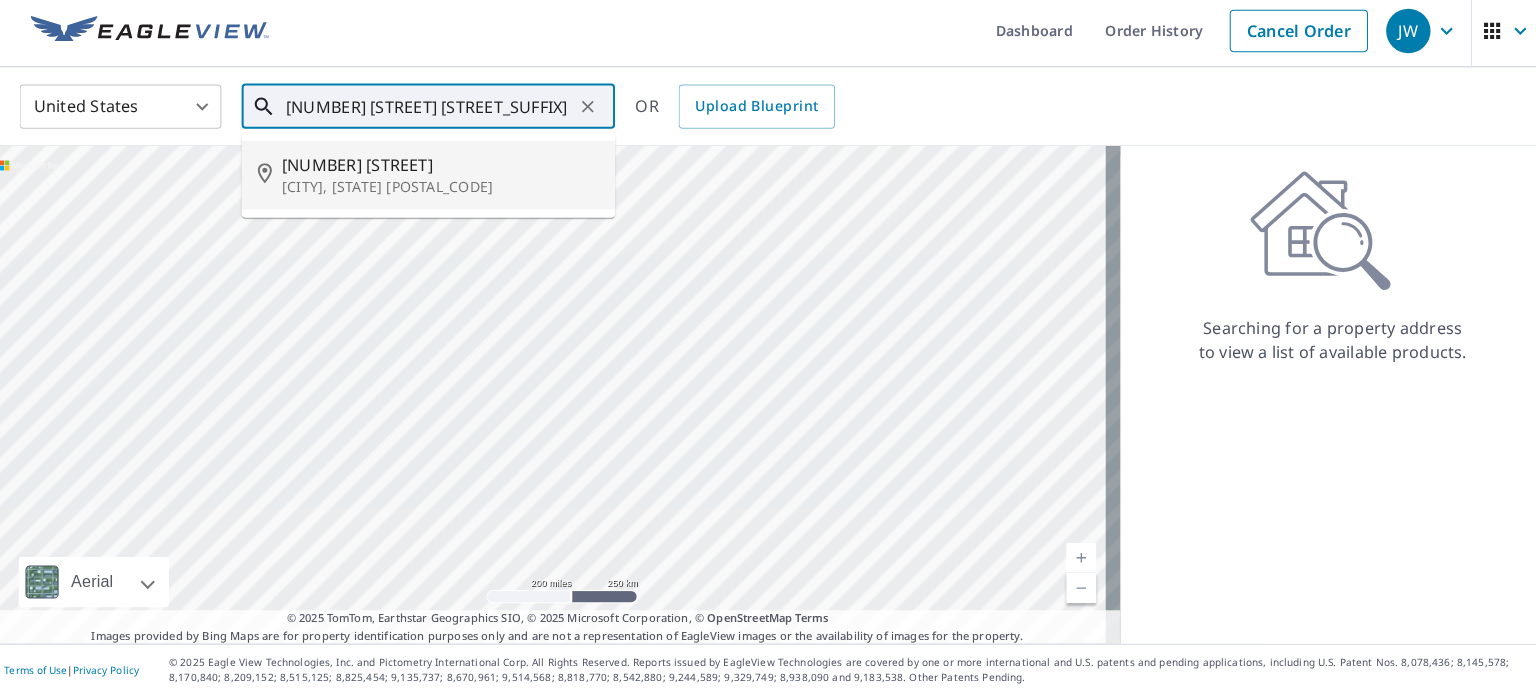 click on "1218 [STREET_NAME]" at bounding box center (442, 170) 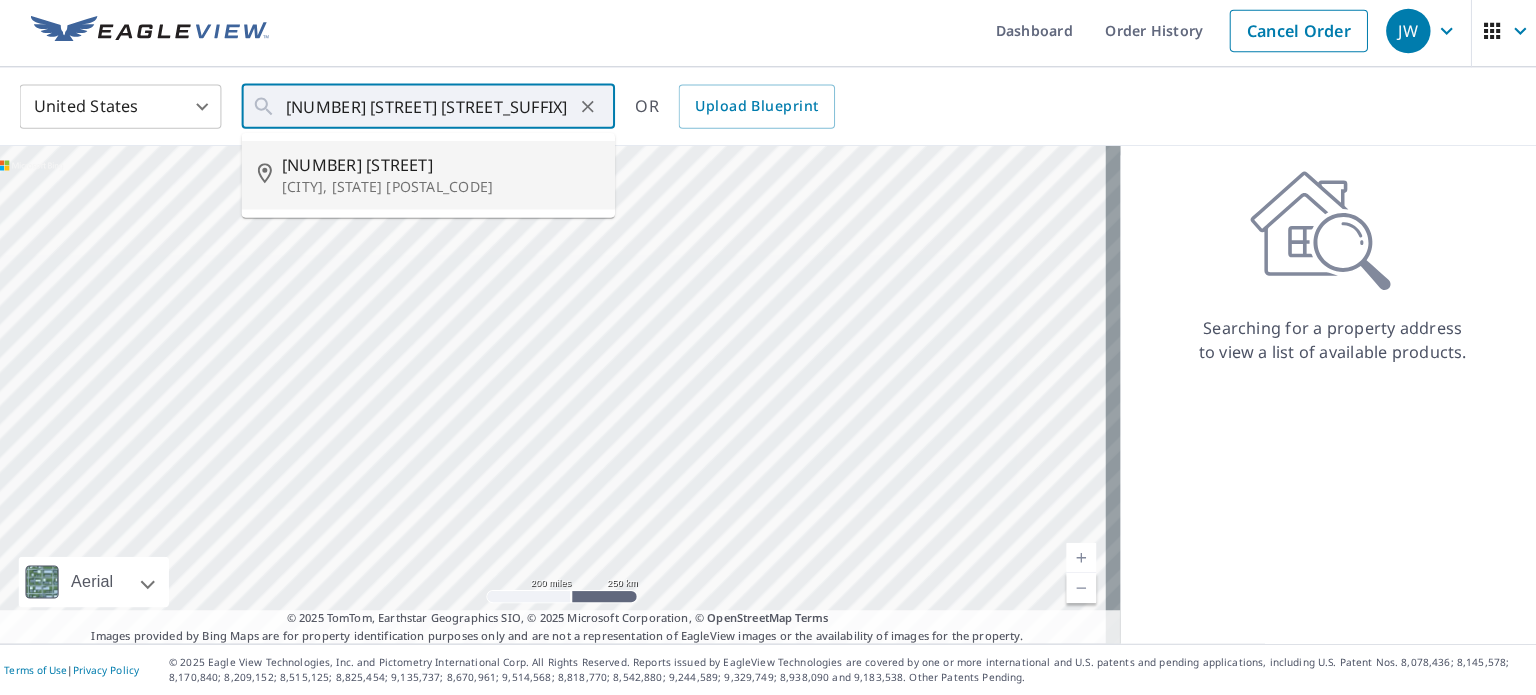 type on "1218 [STREET_NAME] [CITY], [STATE] [POSTAL_CODE]" 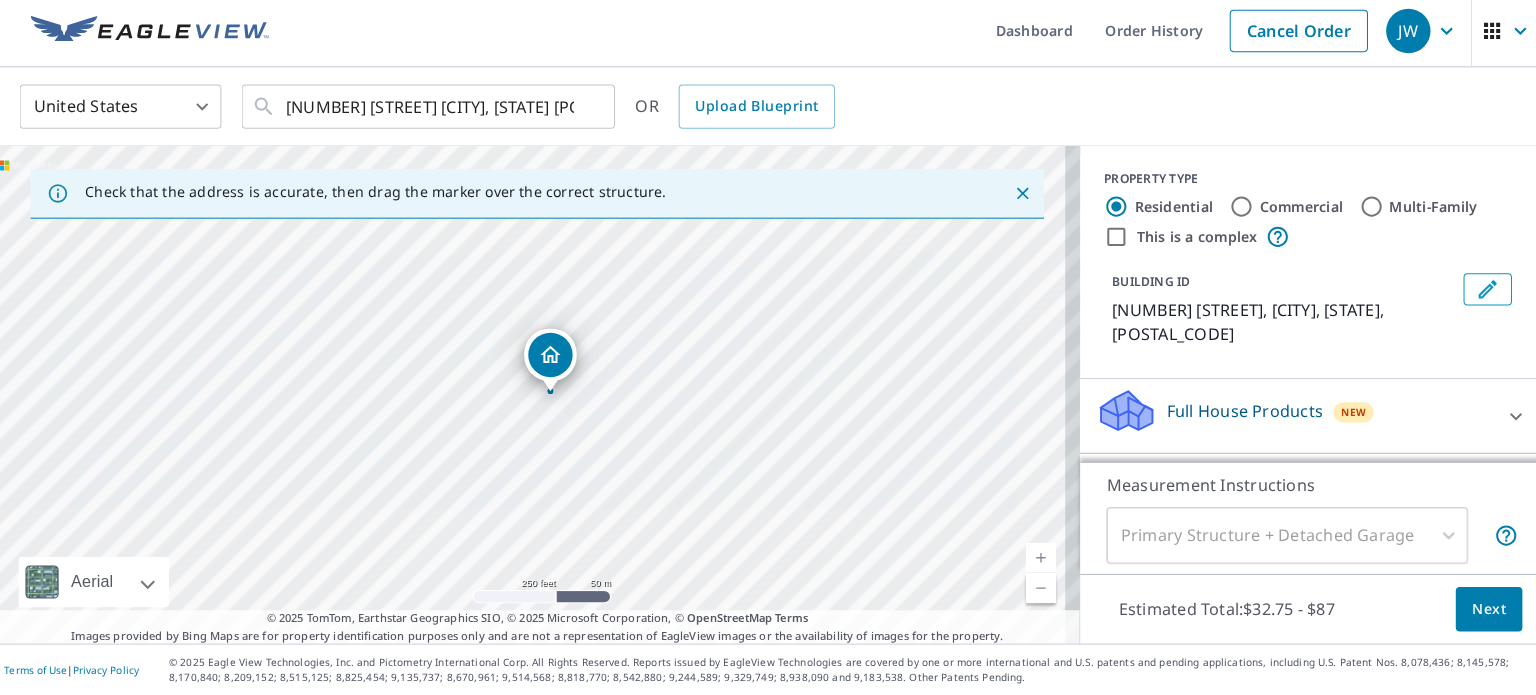 scroll, scrollTop: 99, scrollLeft: 0, axis: vertical 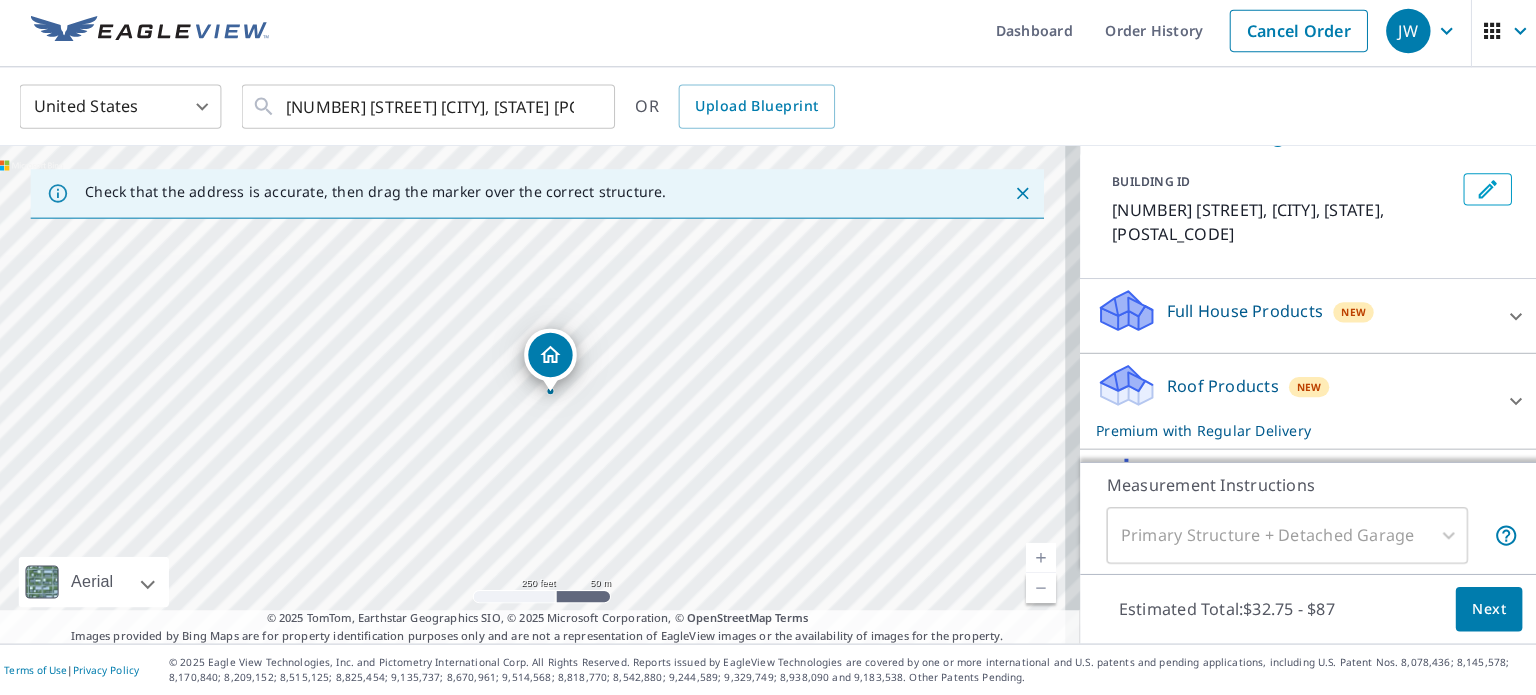 click on "Full House Products" at bounding box center [1239, 315] 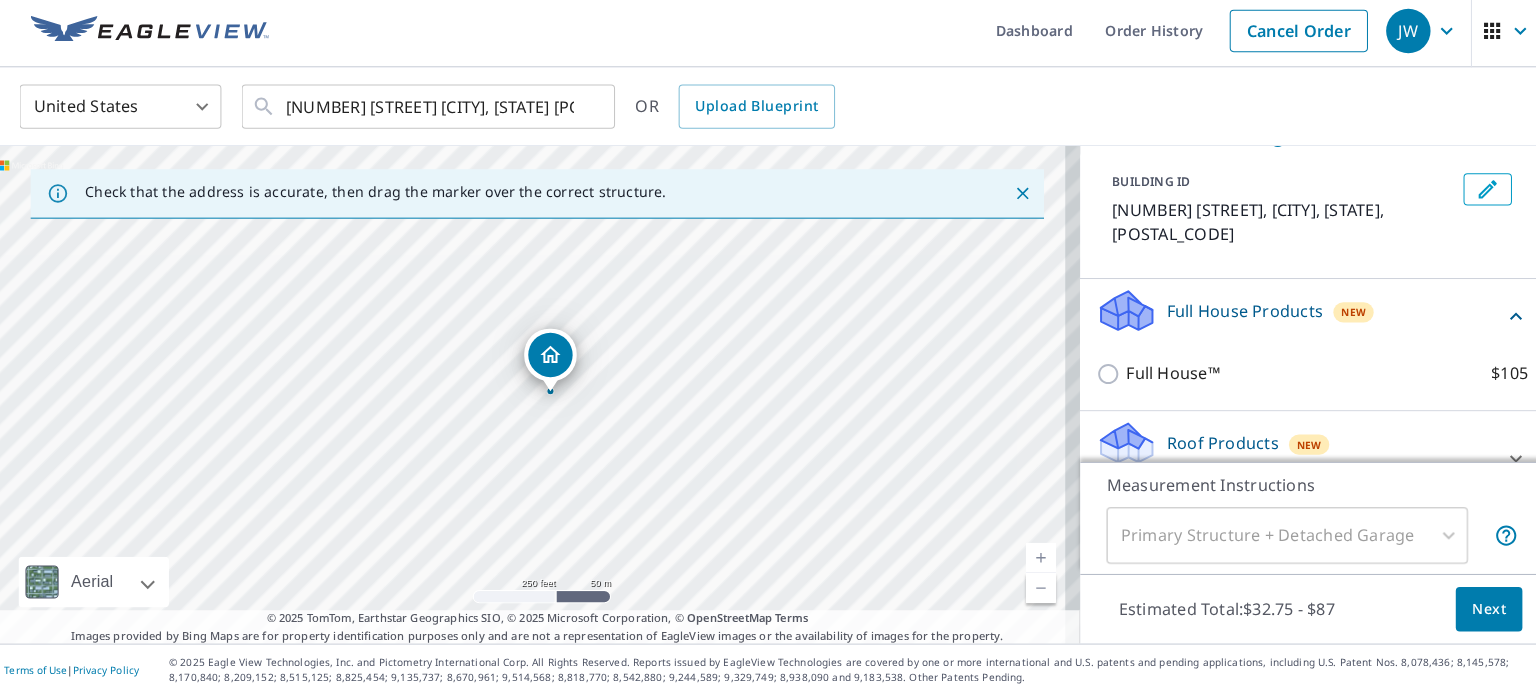 click on "Full House Products" at bounding box center [1239, 315] 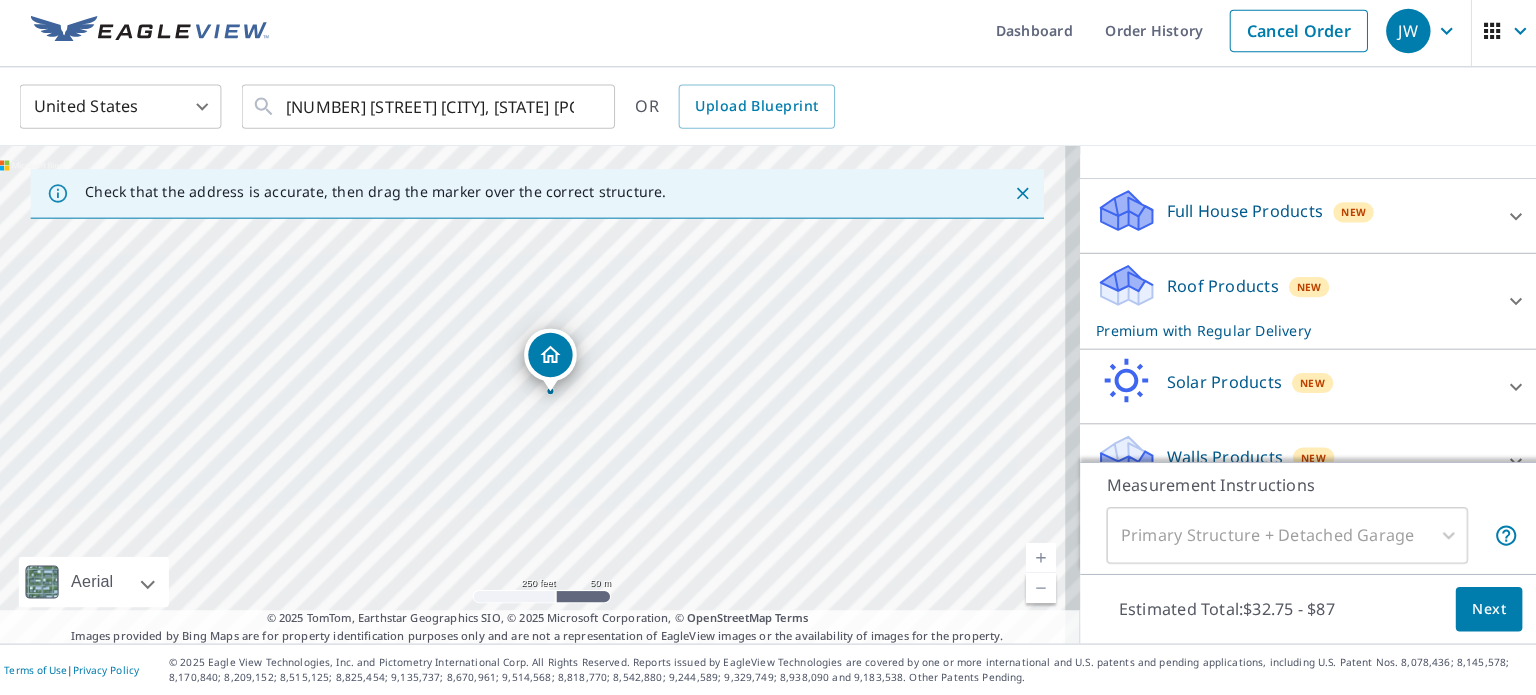 click on "New" at bounding box center (1306, 386) 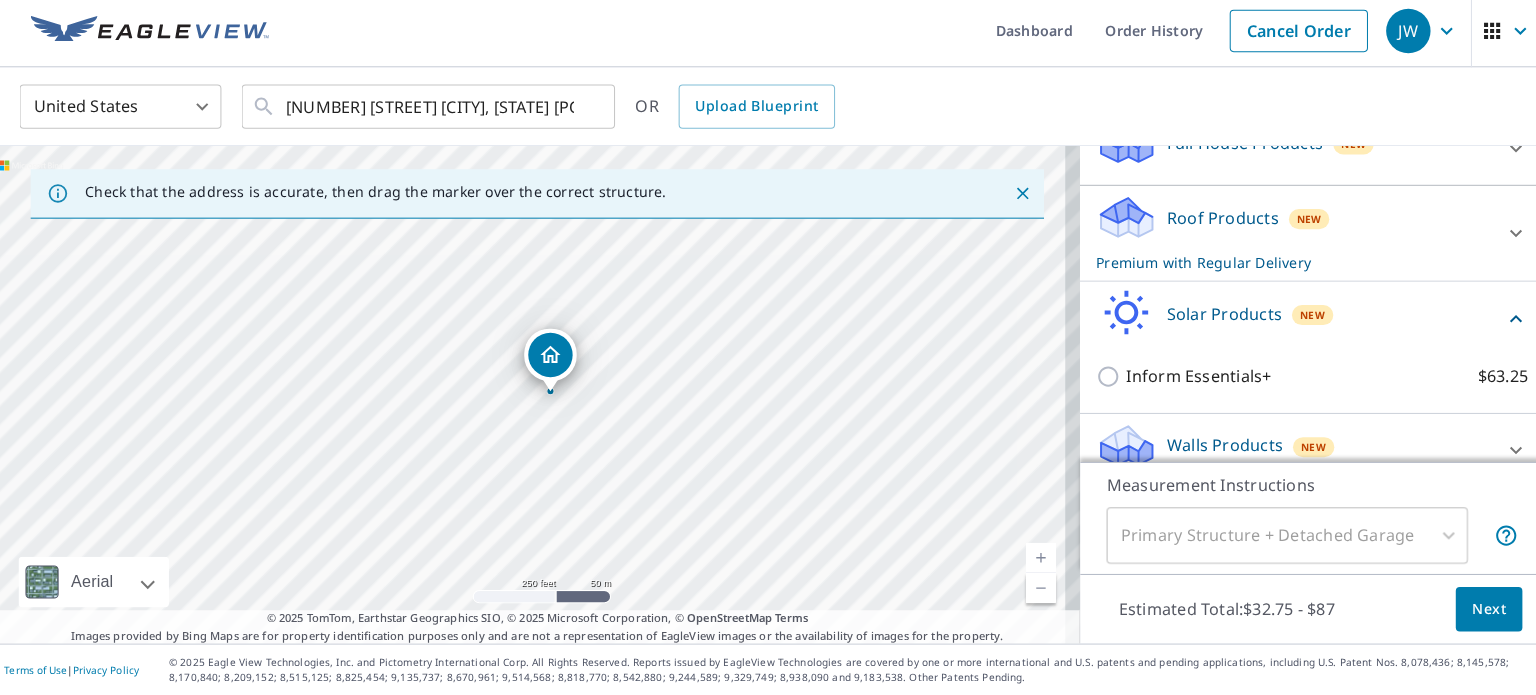 click on "New" at bounding box center (1306, 318) 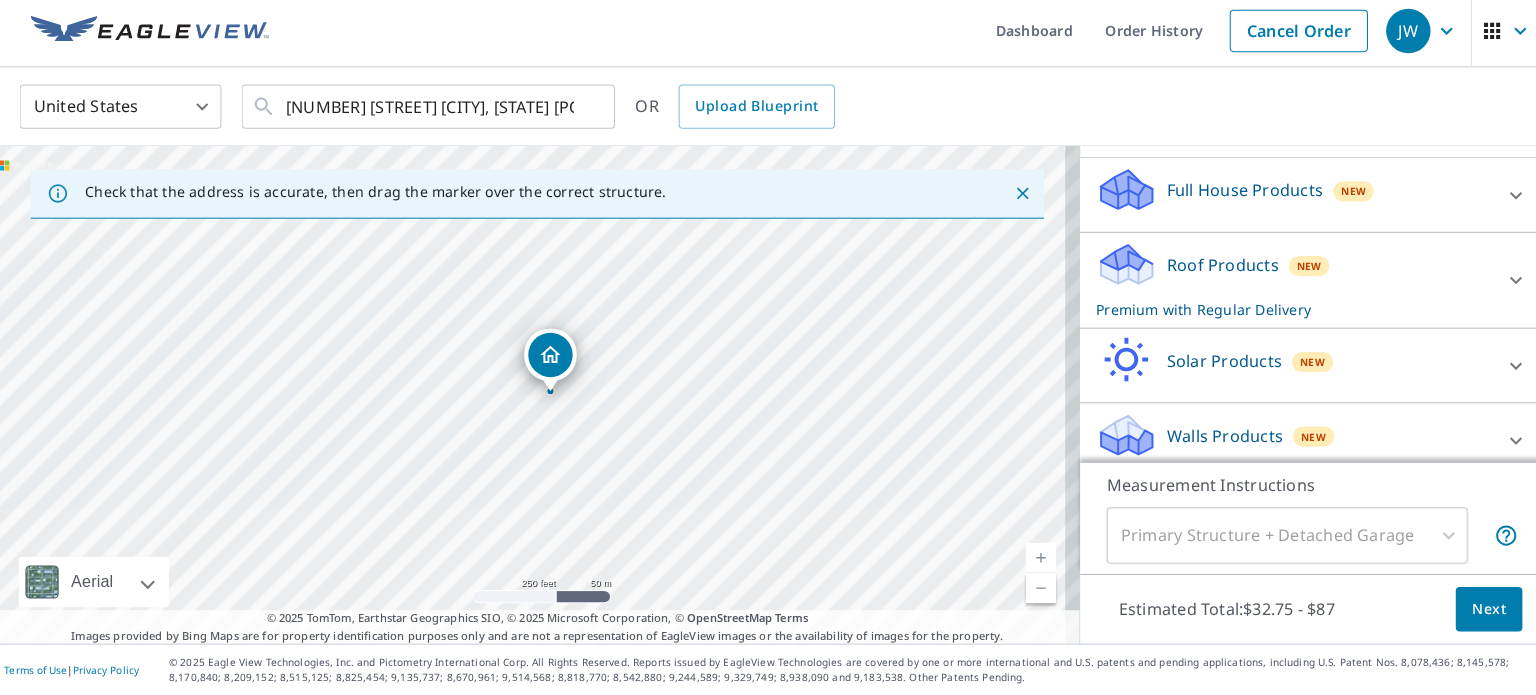 scroll, scrollTop: 210, scrollLeft: 0, axis: vertical 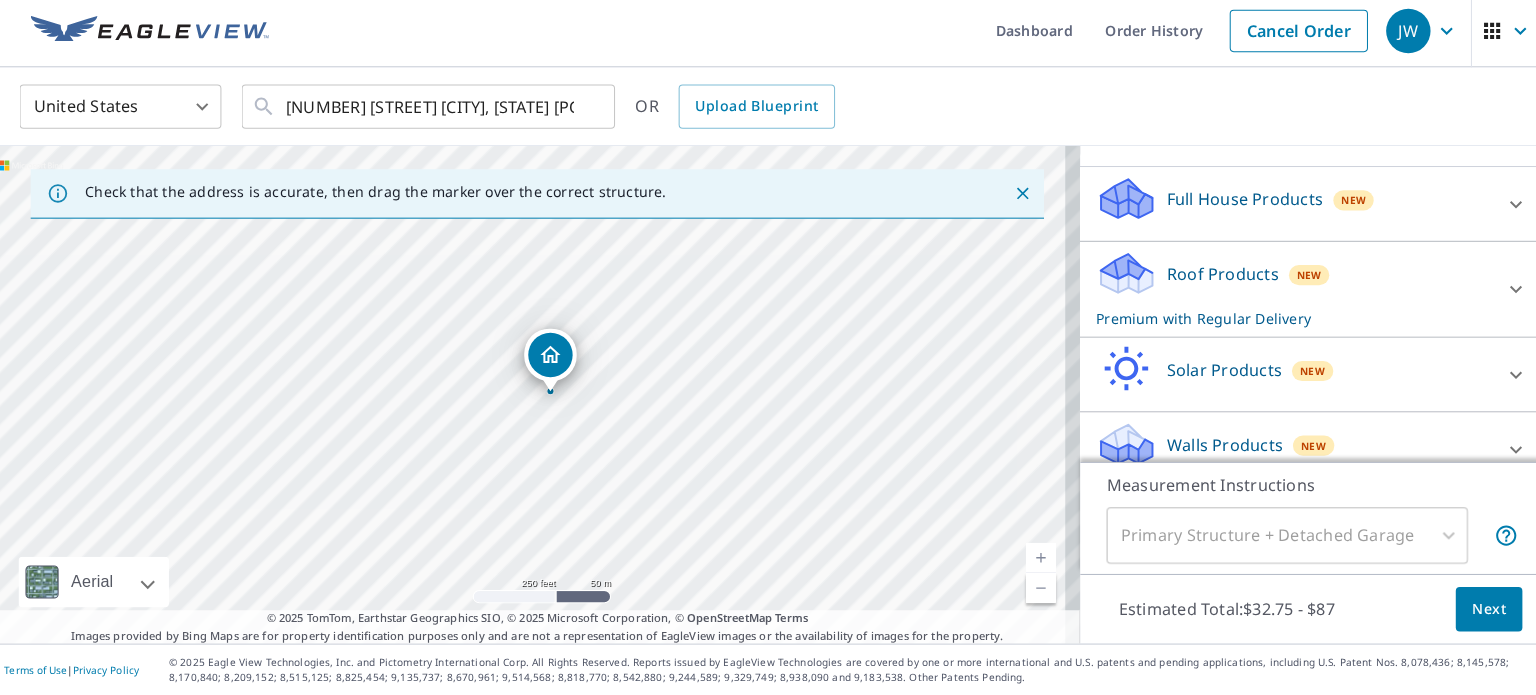 click on "New" at bounding box center (1303, 278) 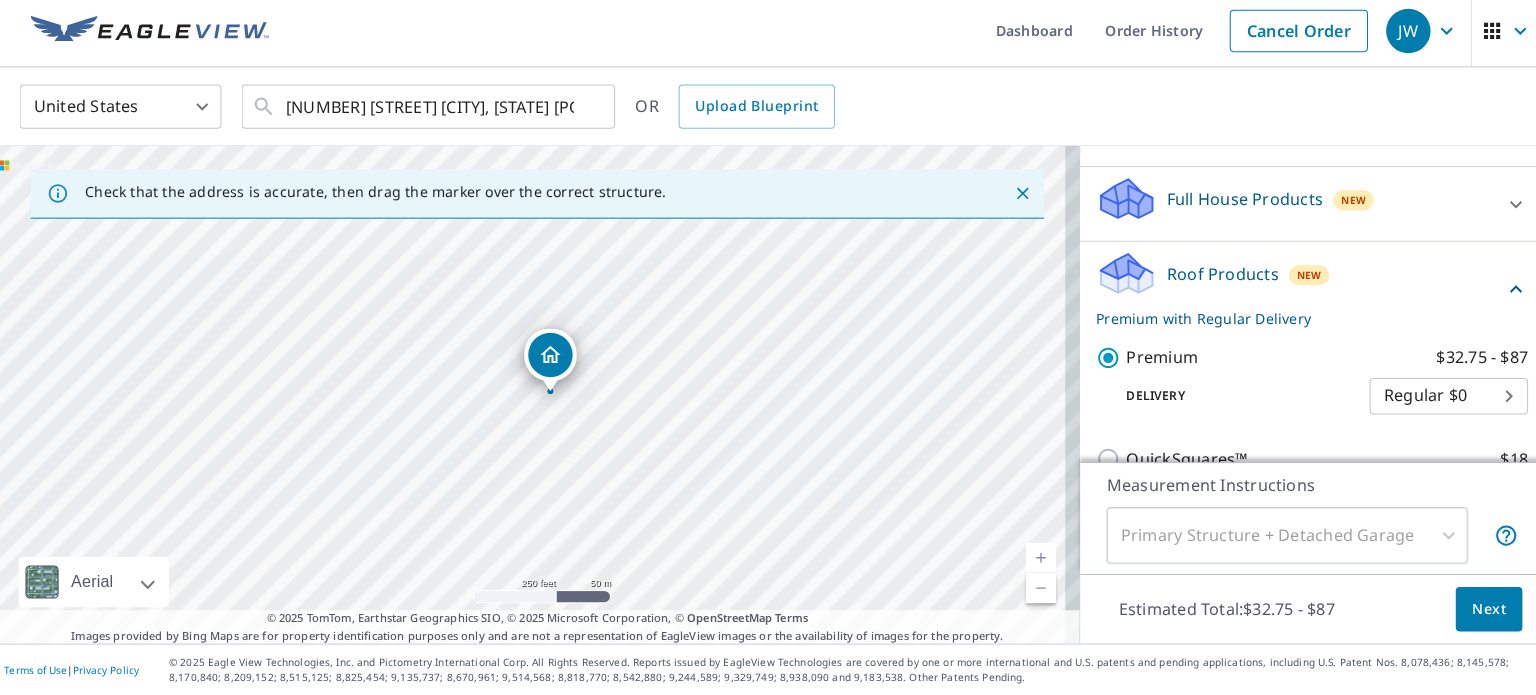 click on "New" at bounding box center [1303, 279] 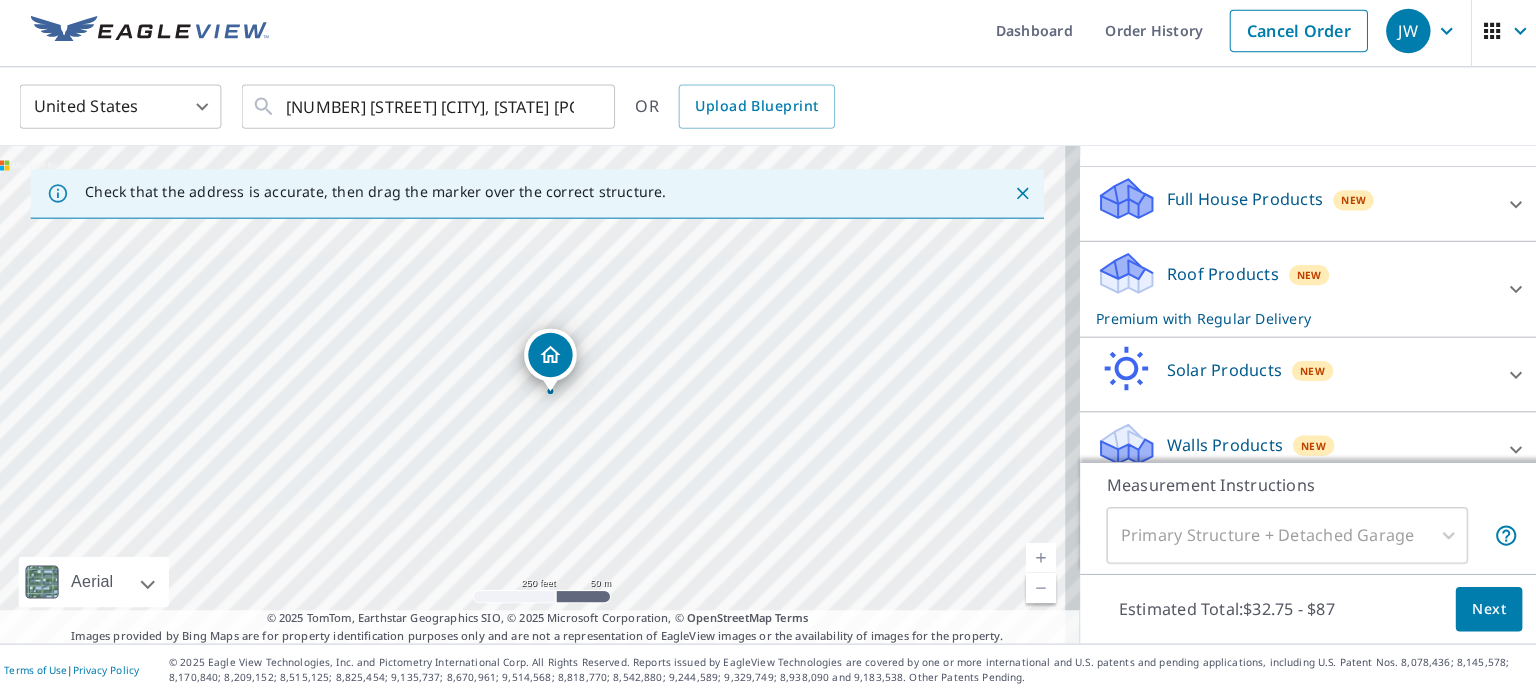 scroll, scrollTop: 209, scrollLeft: 0, axis: vertical 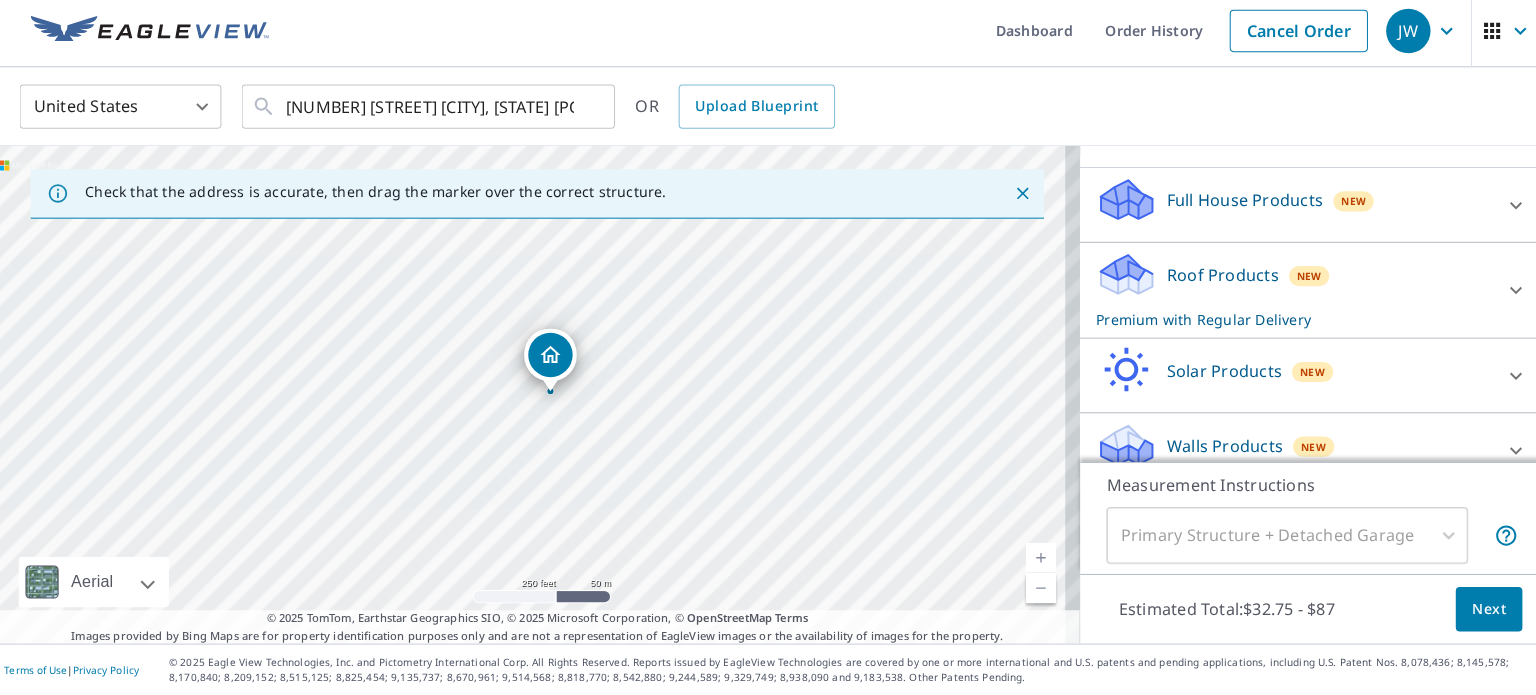 click at bounding box center (1037, 559) 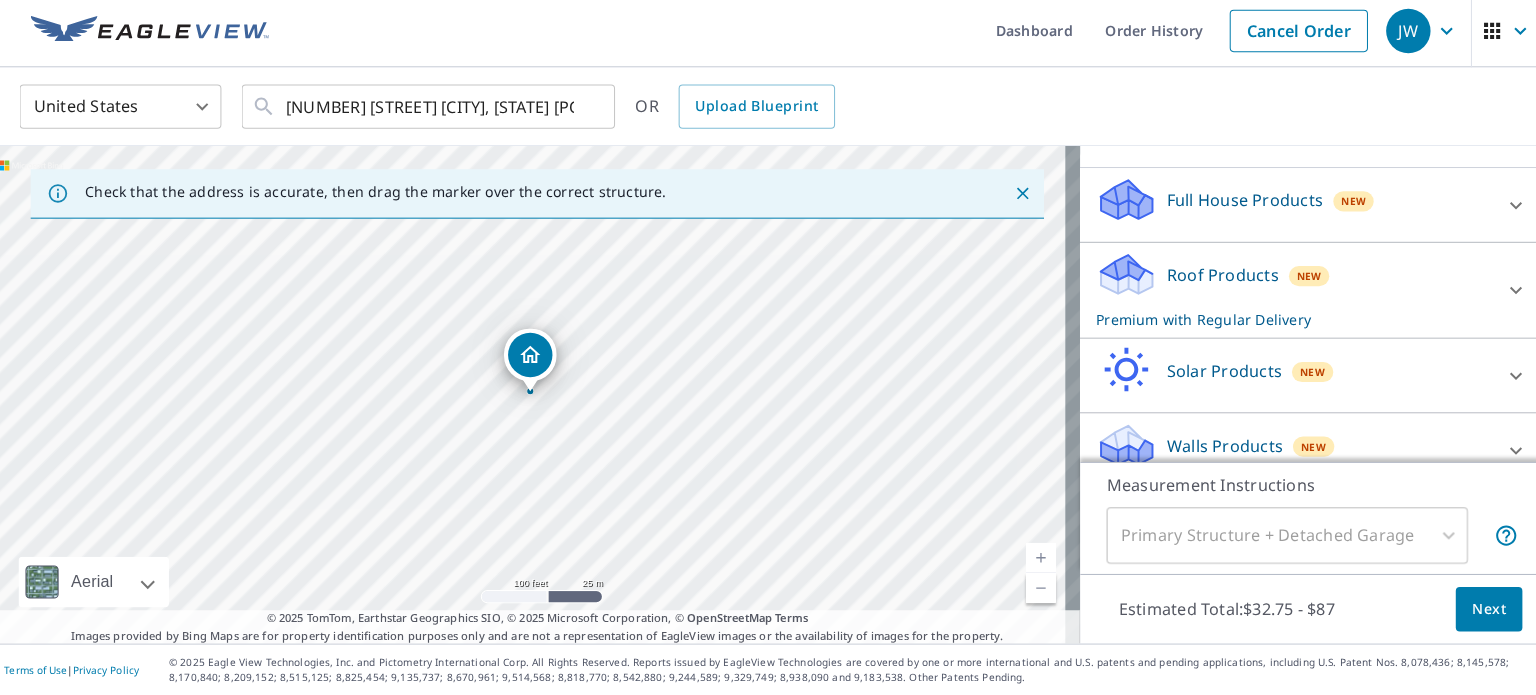 click at bounding box center [1037, 559] 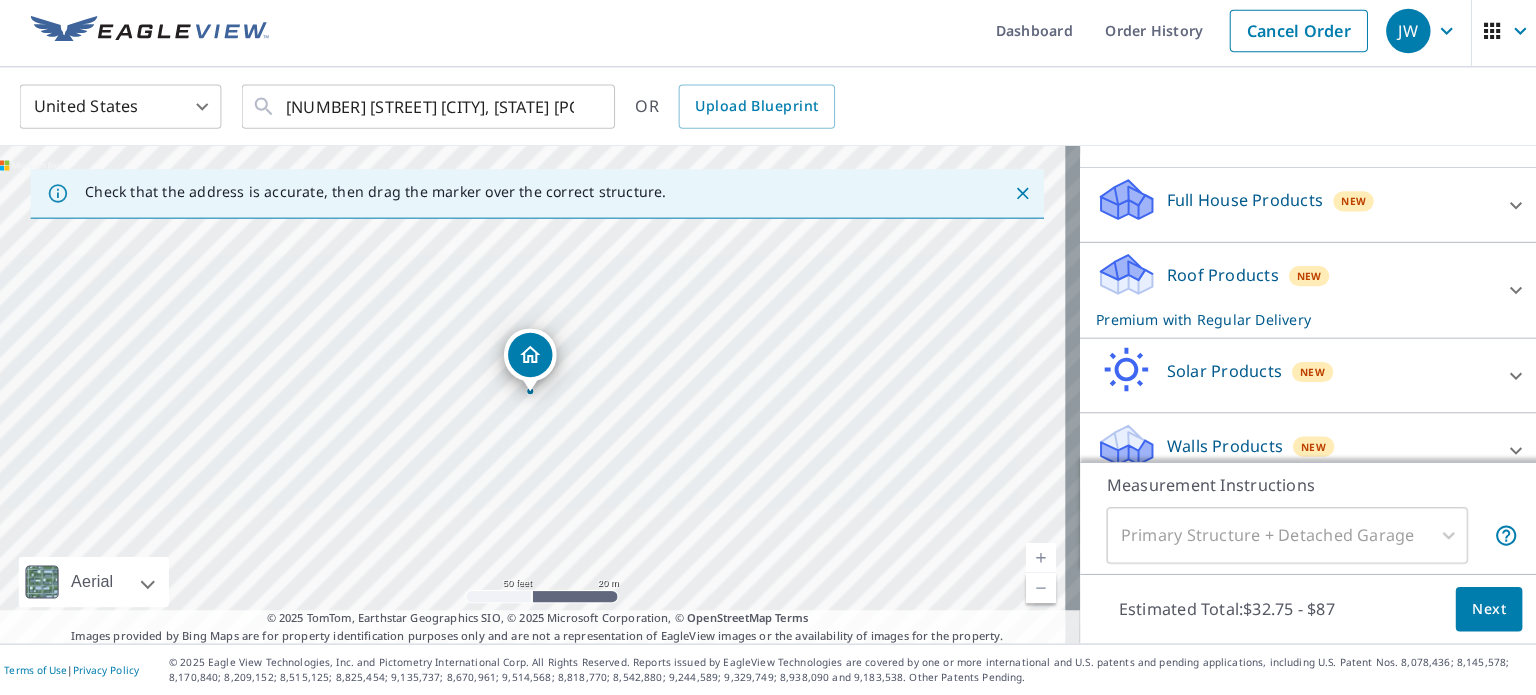 click on "Next" at bounding box center (1481, 610) 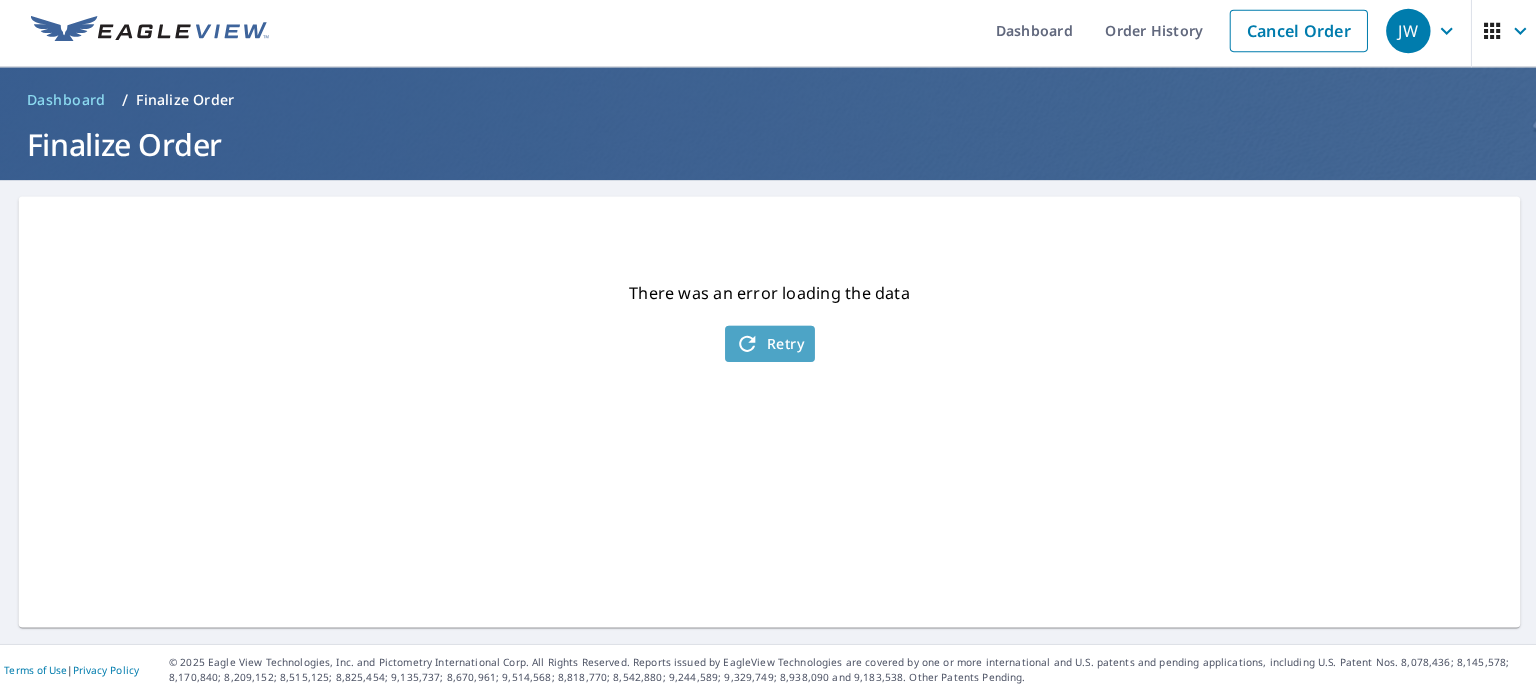 click on "Retry" at bounding box center (768, 347) 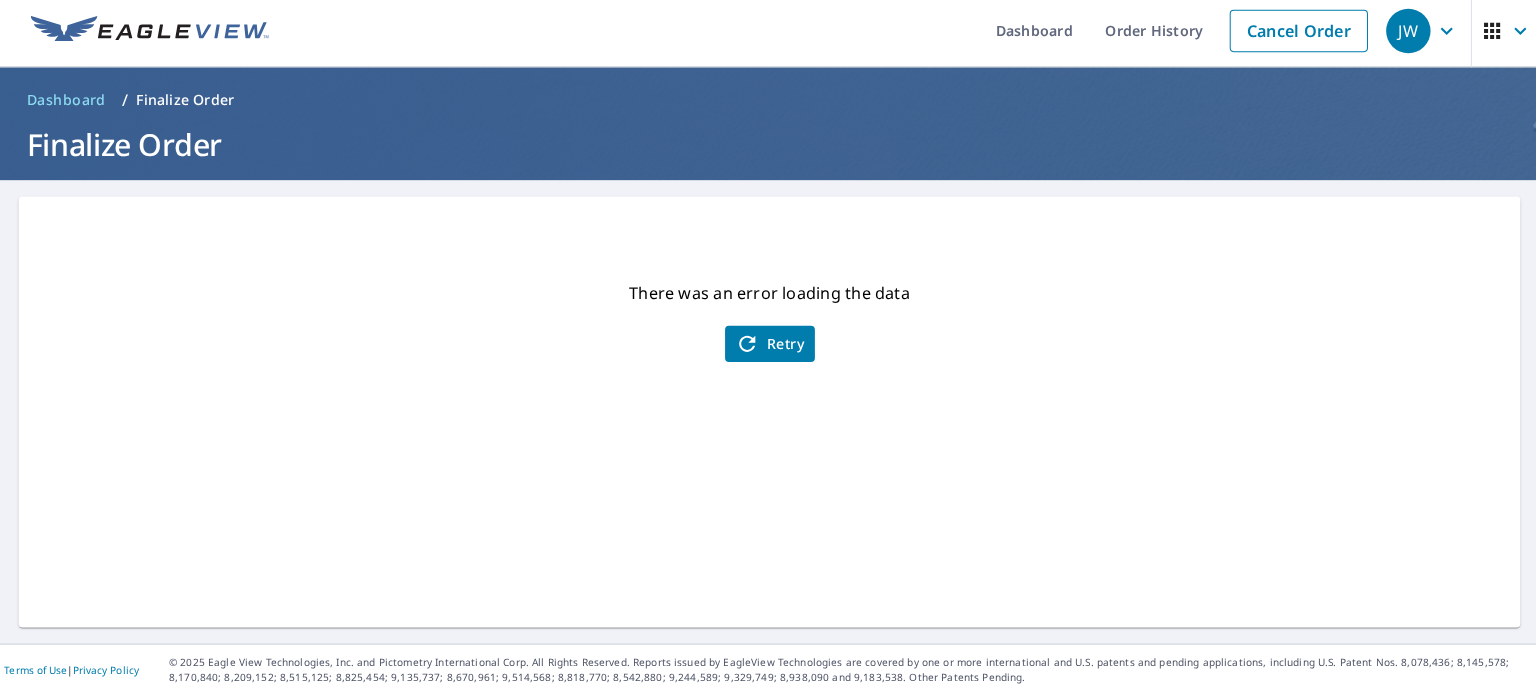 click on "Retry" at bounding box center (768, 347) 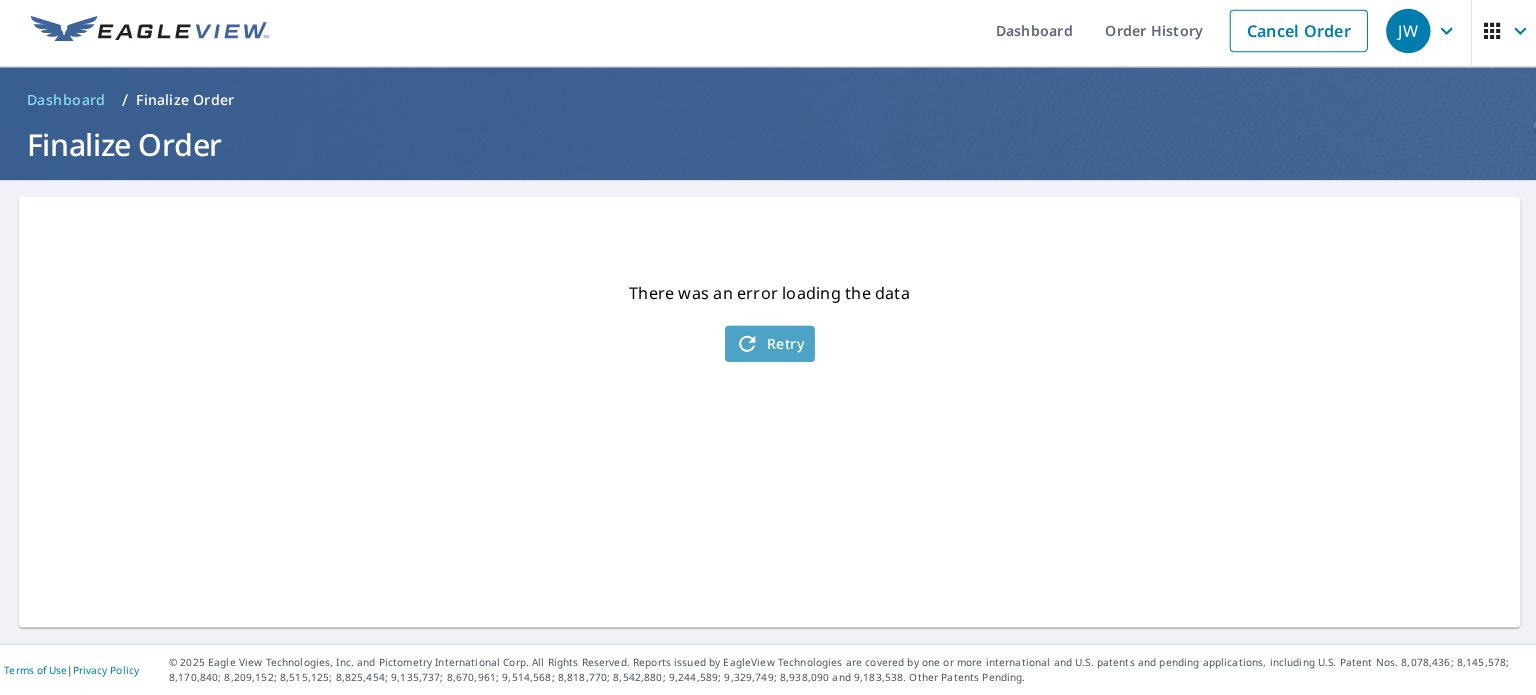 click on "Retry" at bounding box center [768, 347] 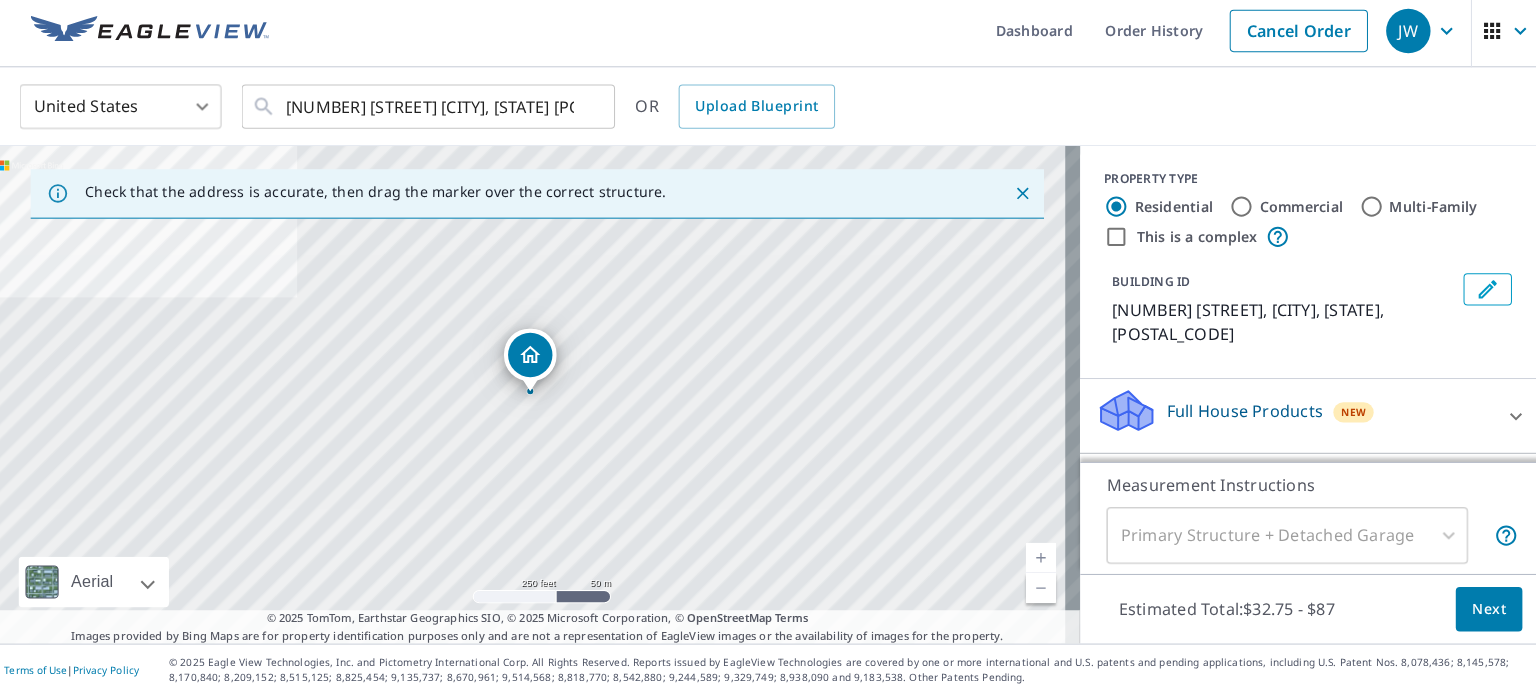 click at bounding box center (1037, 559) 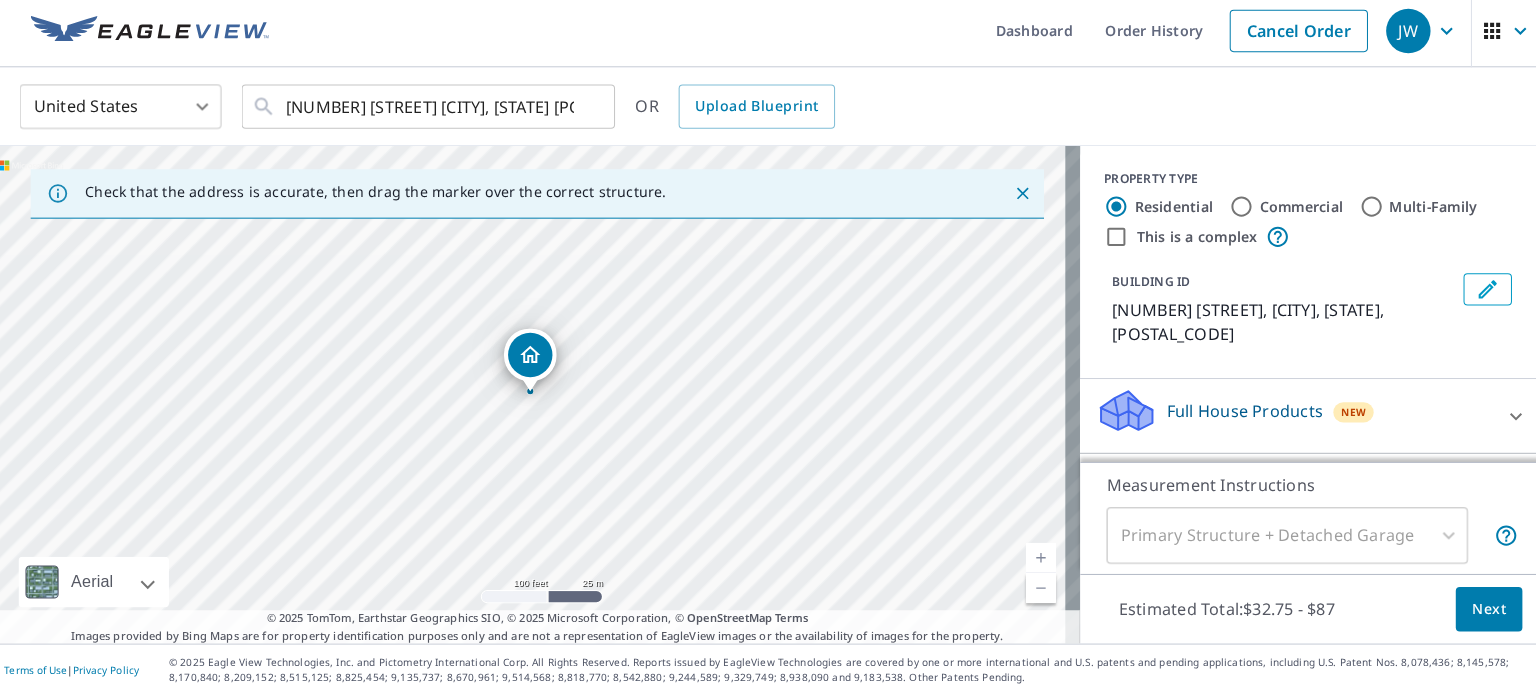 click at bounding box center [1037, 559] 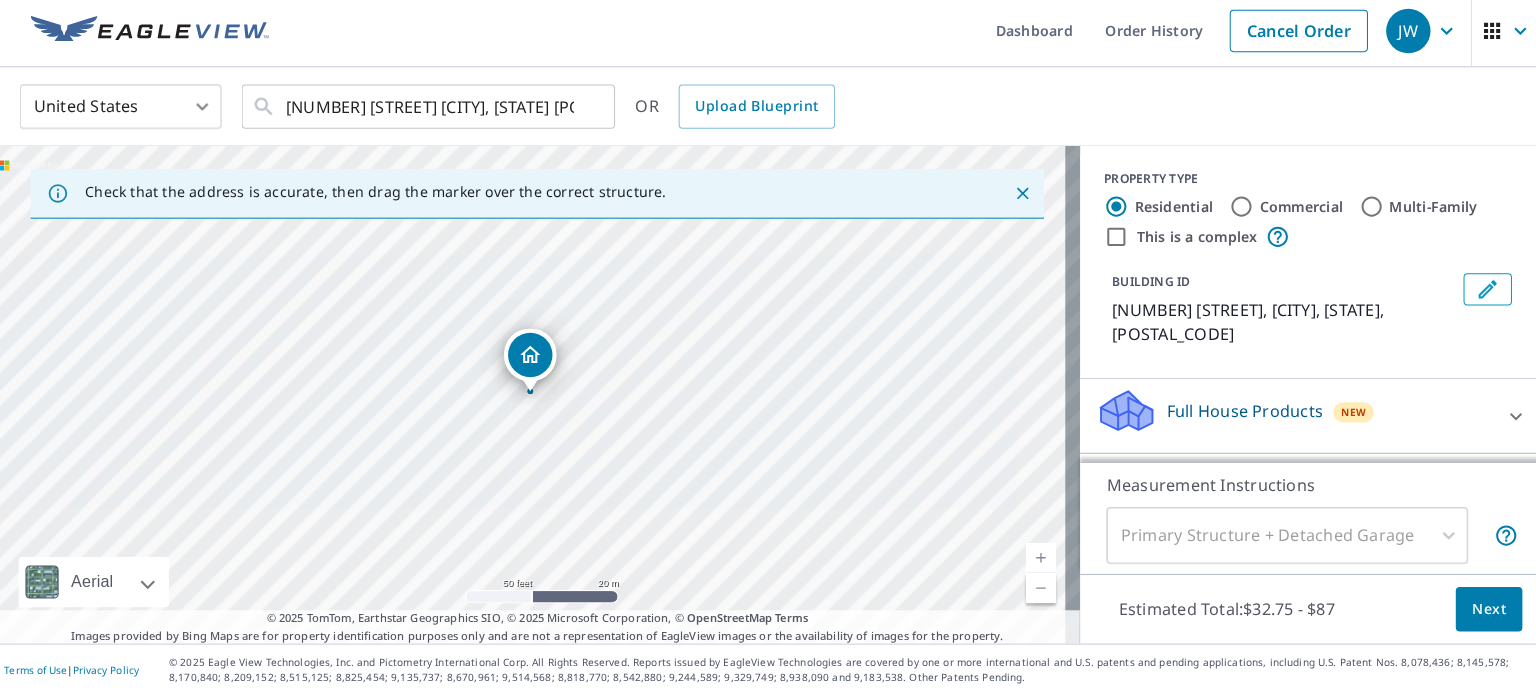 click on "Next" at bounding box center [1481, 610] 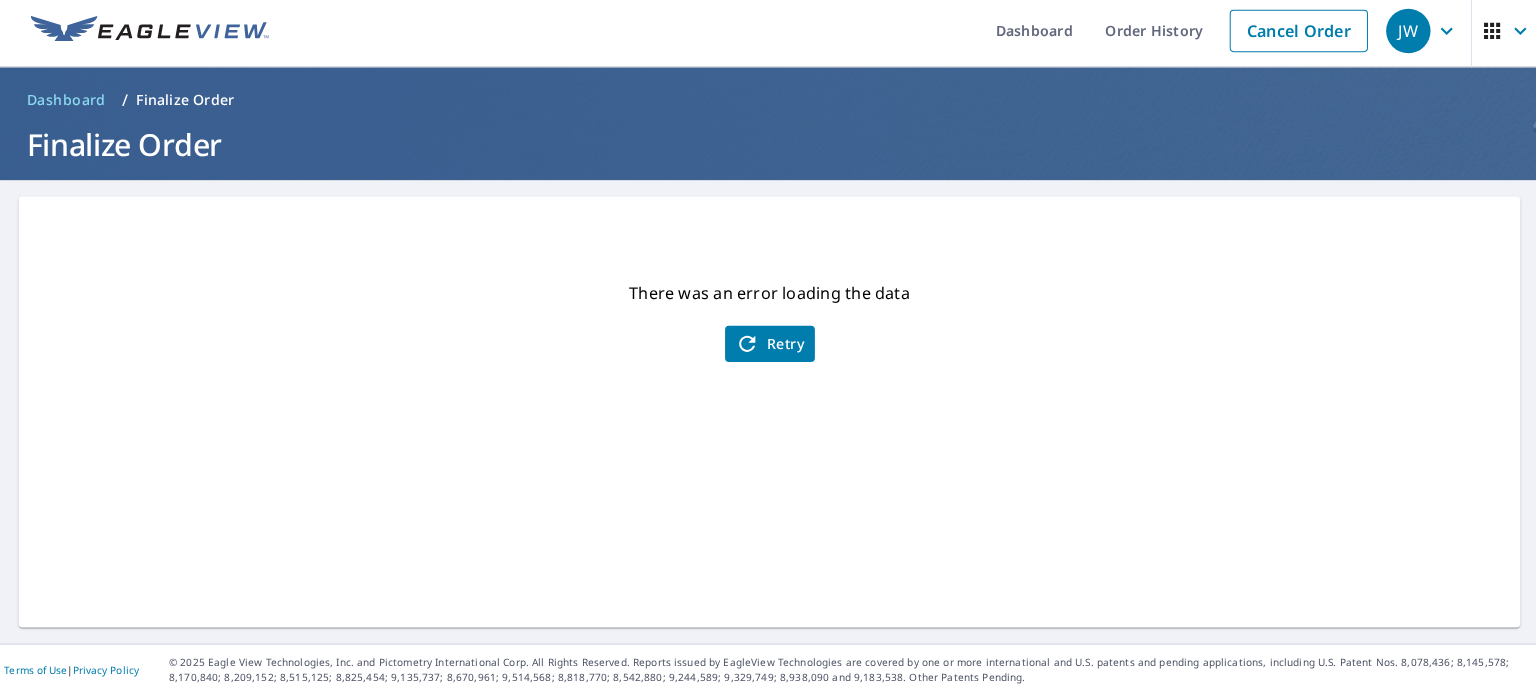click 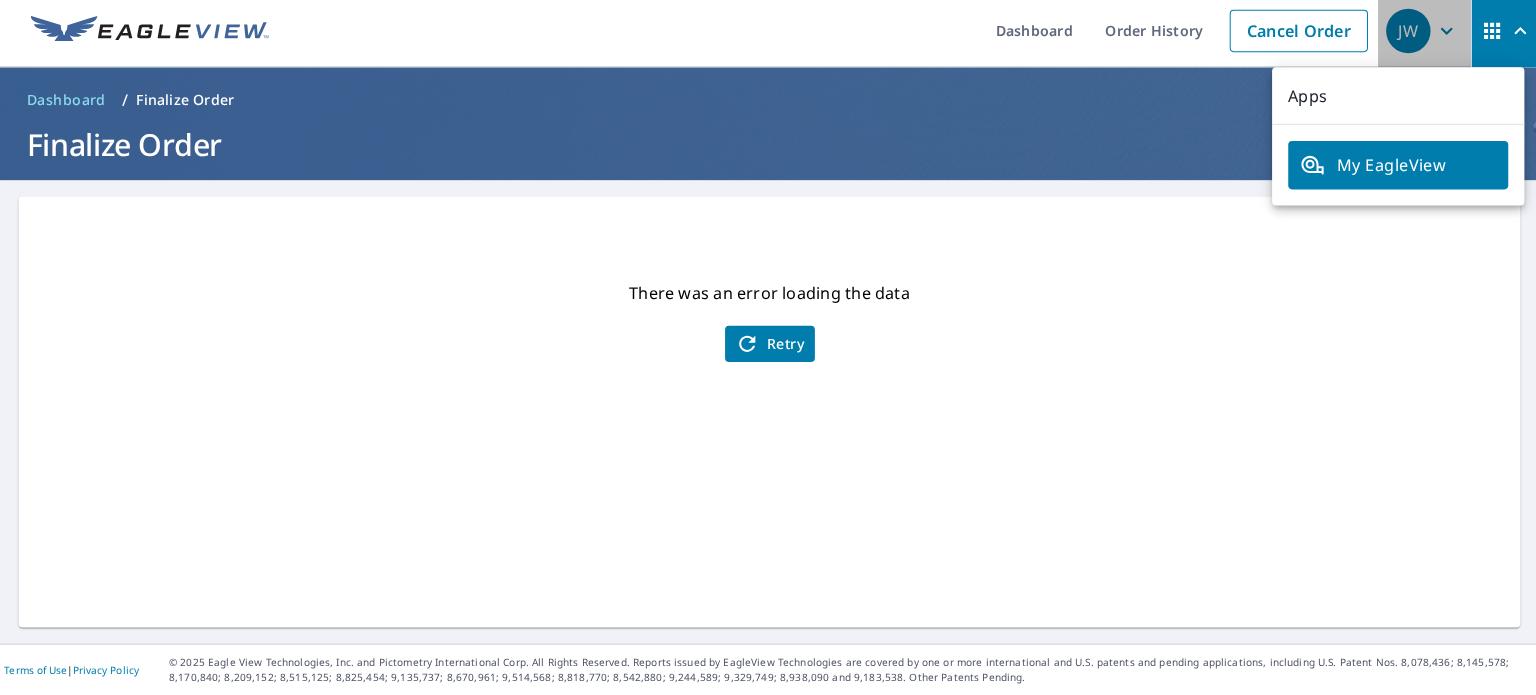 click 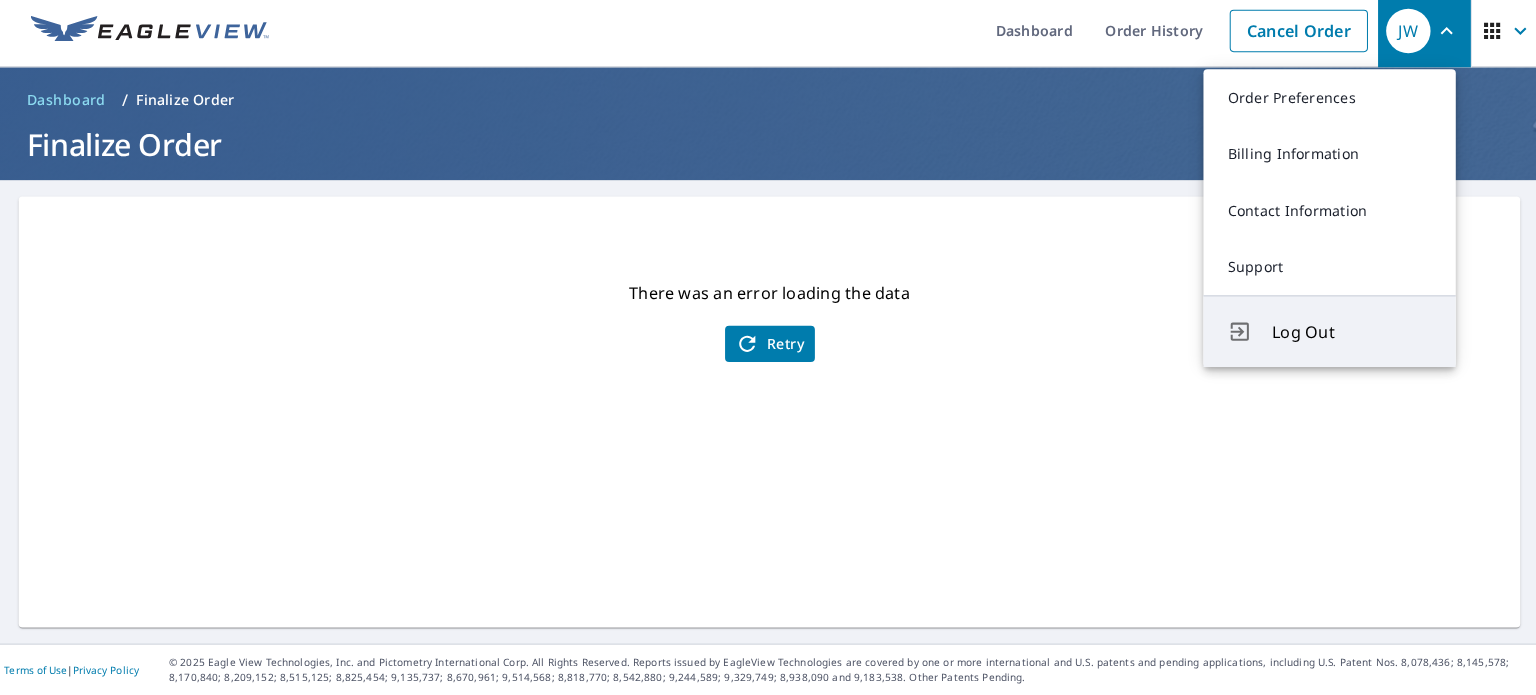 click on "Log Out" at bounding box center [1323, 334] 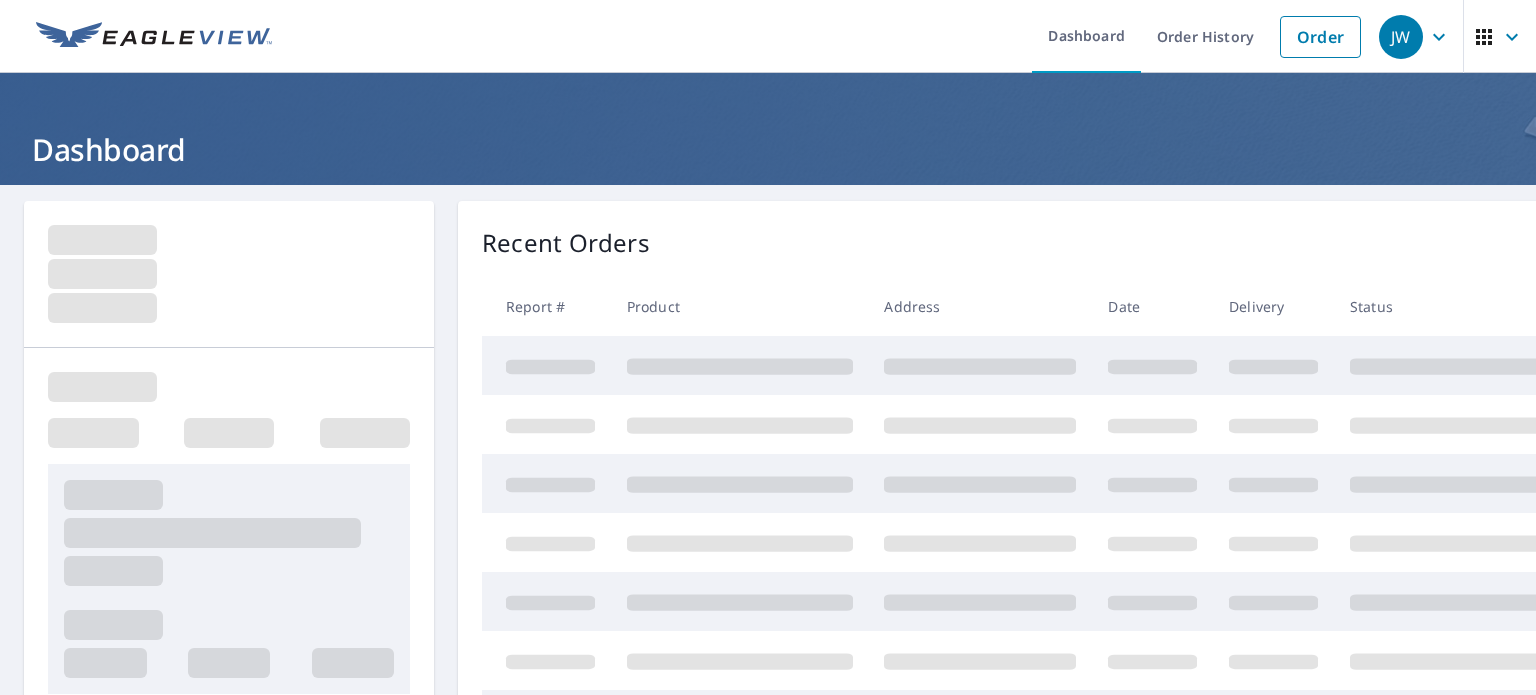 scroll, scrollTop: 0, scrollLeft: 0, axis: both 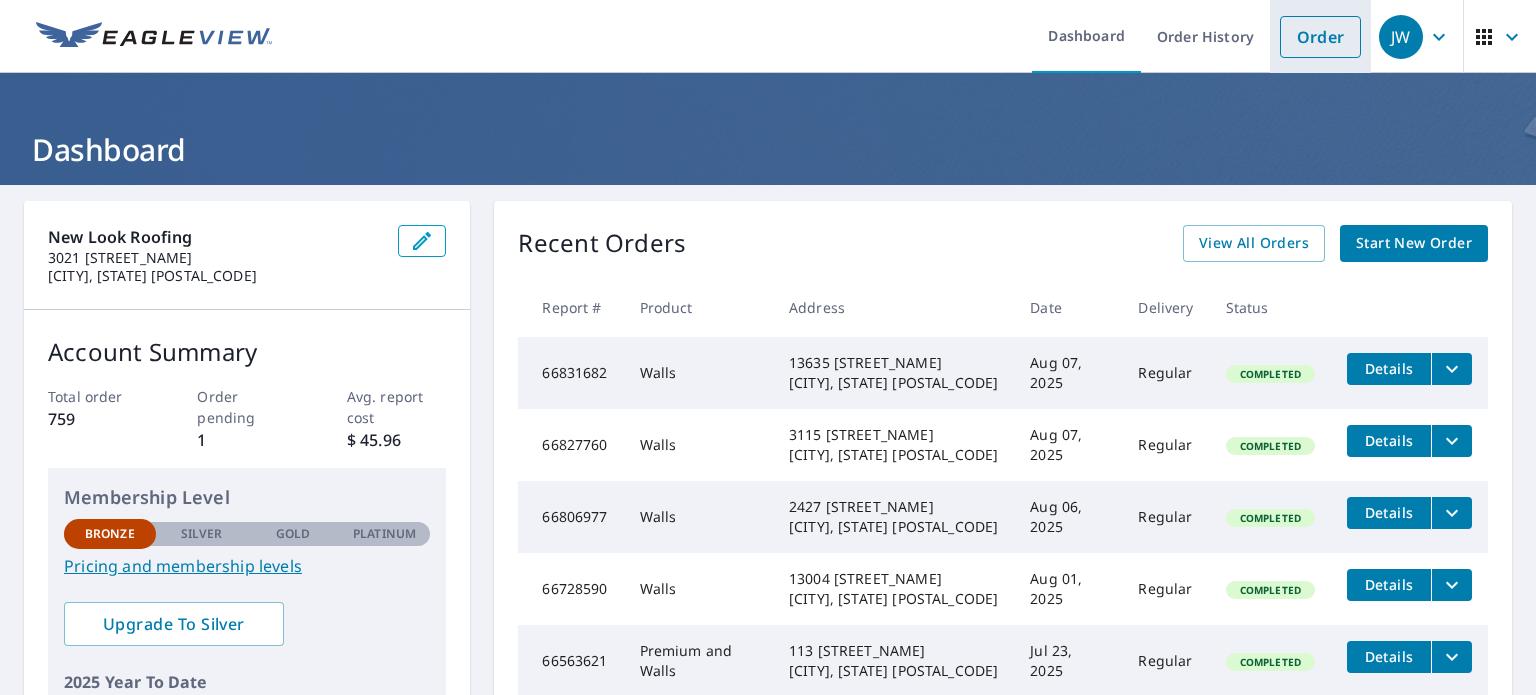 click on "Order" at bounding box center [1320, 37] 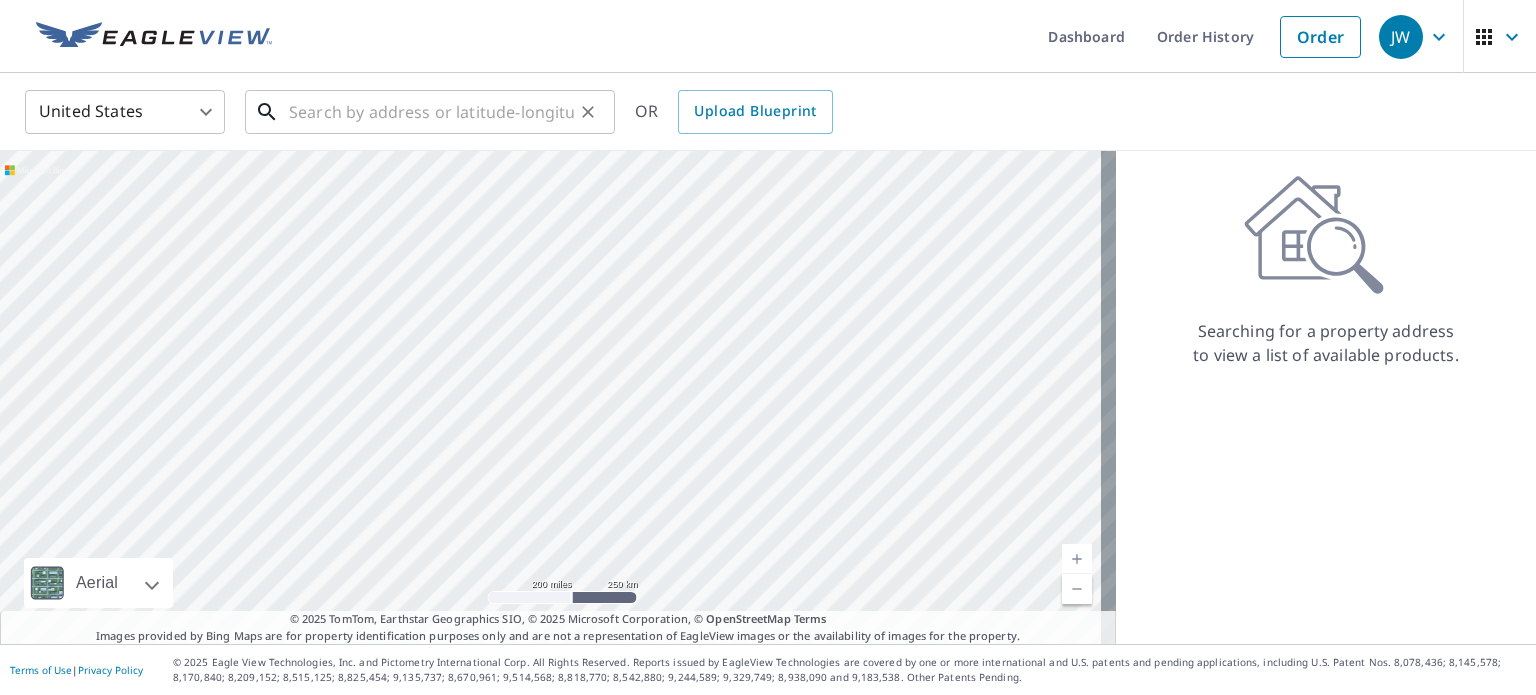 click at bounding box center [431, 112] 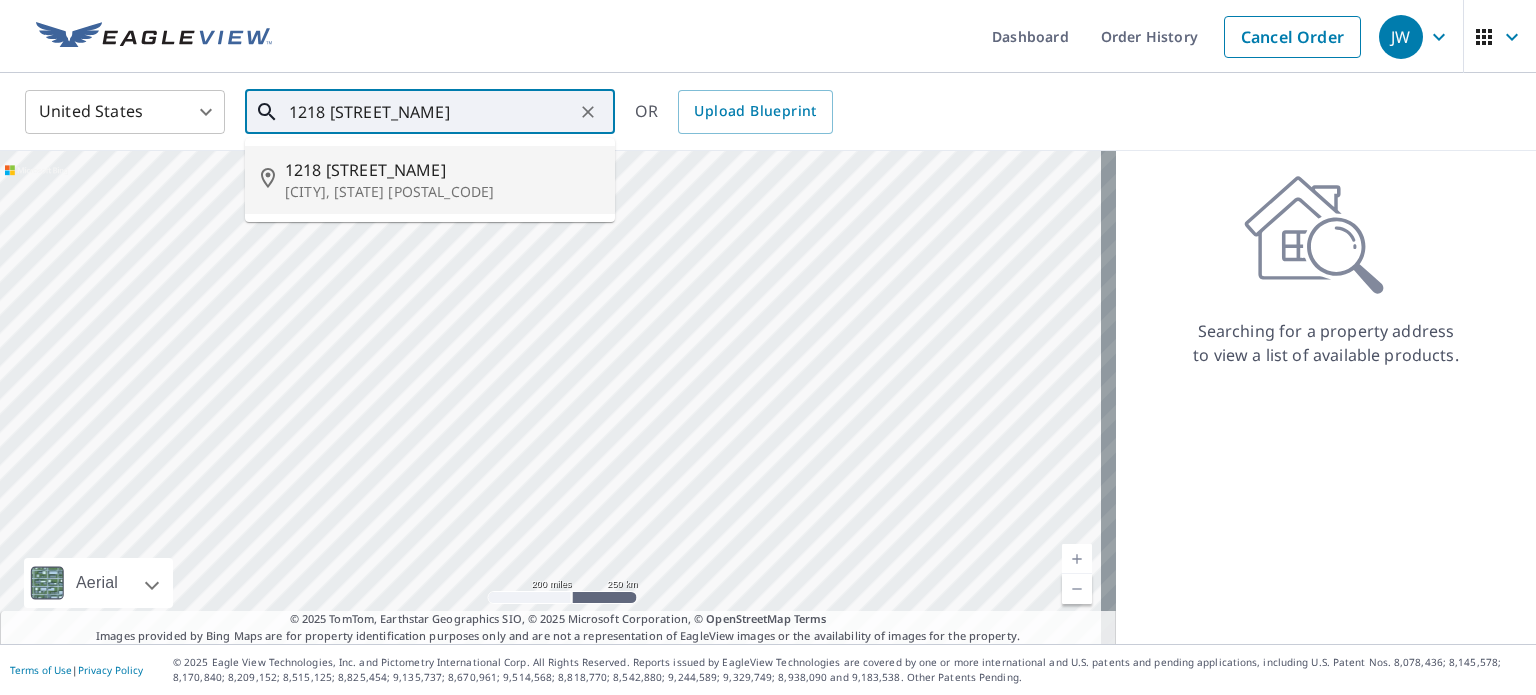 click on "1218 [STREET_NAME]" at bounding box center (442, 170) 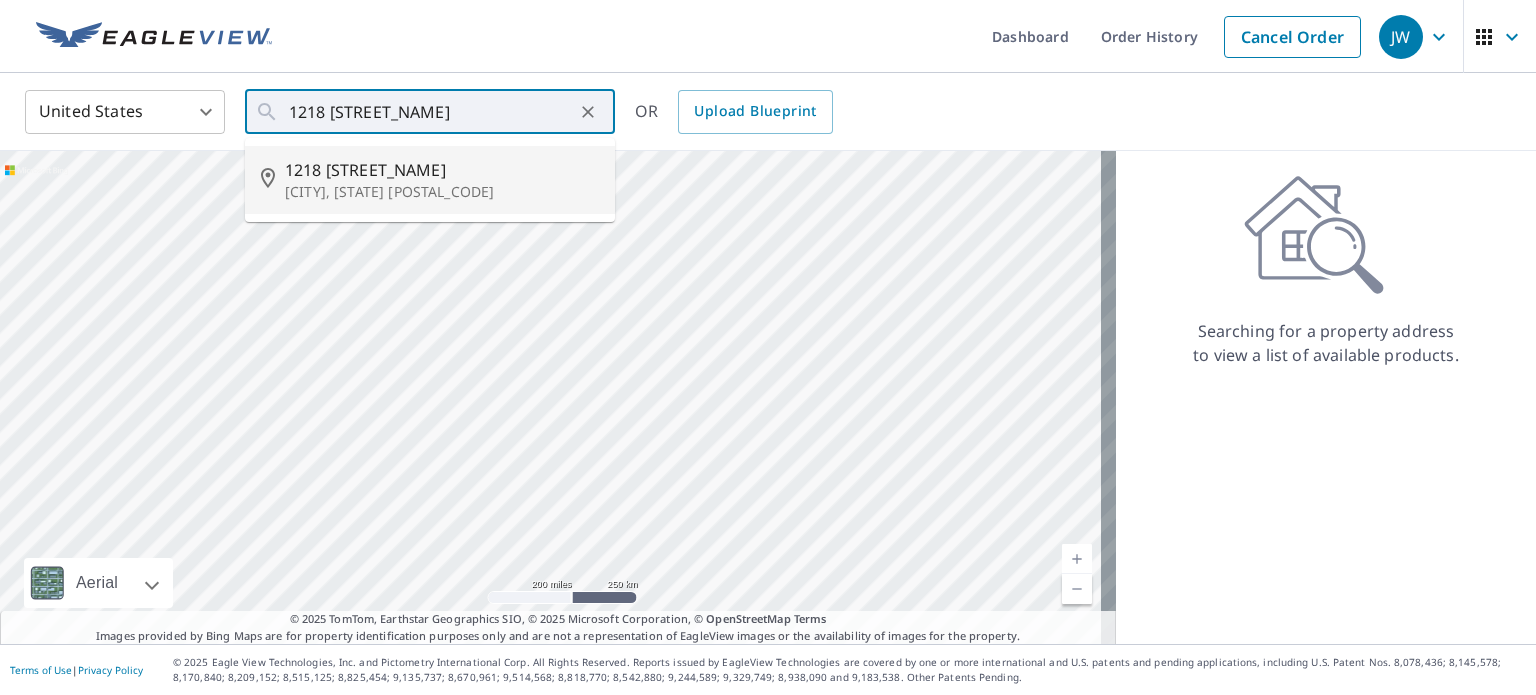 type on "1218 [STREET_NAME] [CITY], [STATE] [POSTAL_CODE]" 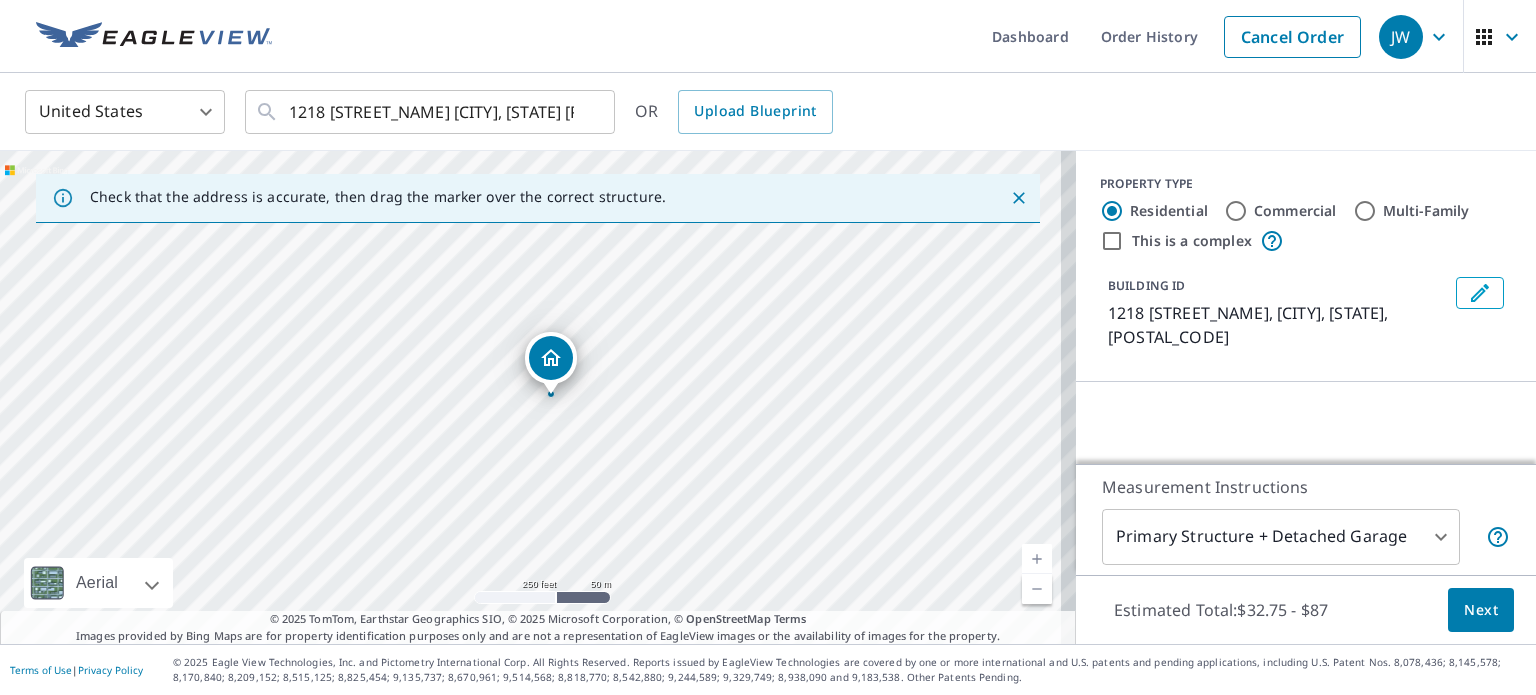 click at bounding box center (1037, 559) 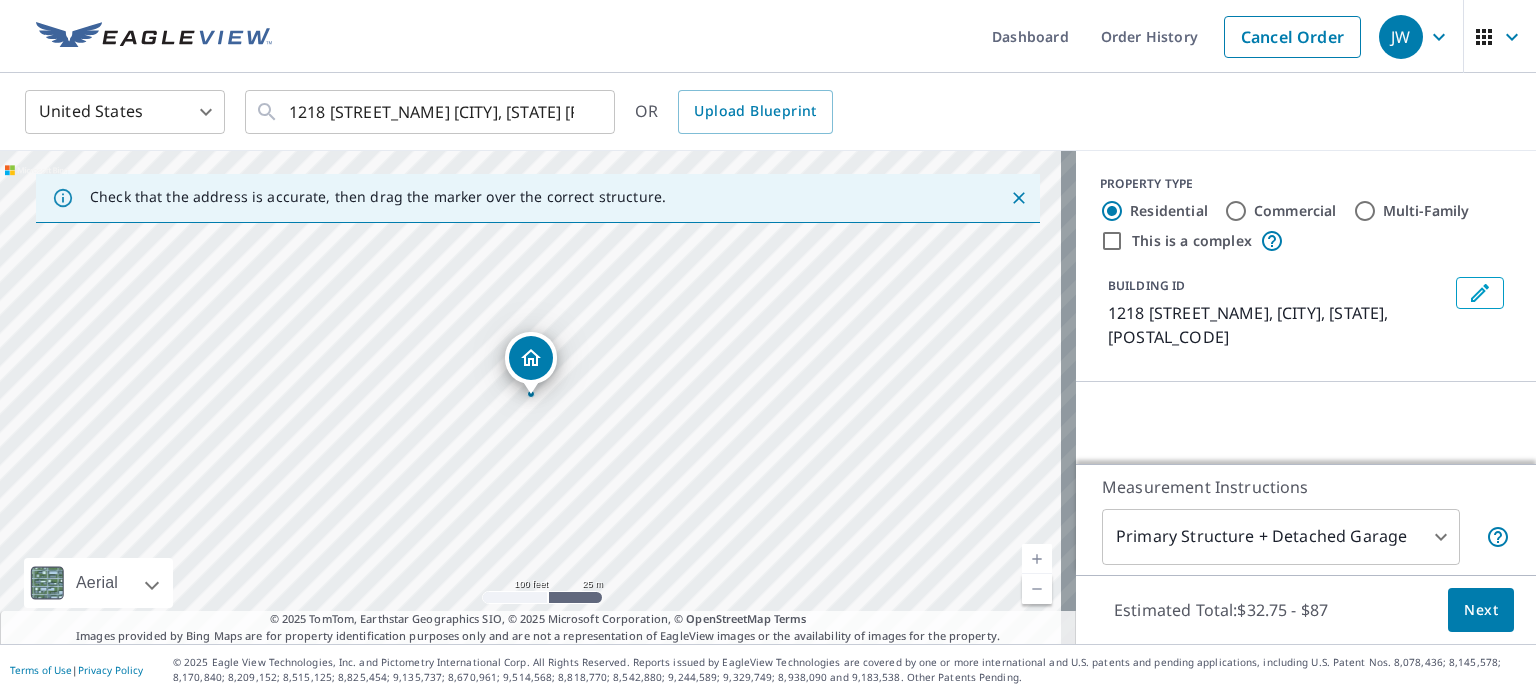 click at bounding box center [1037, 559] 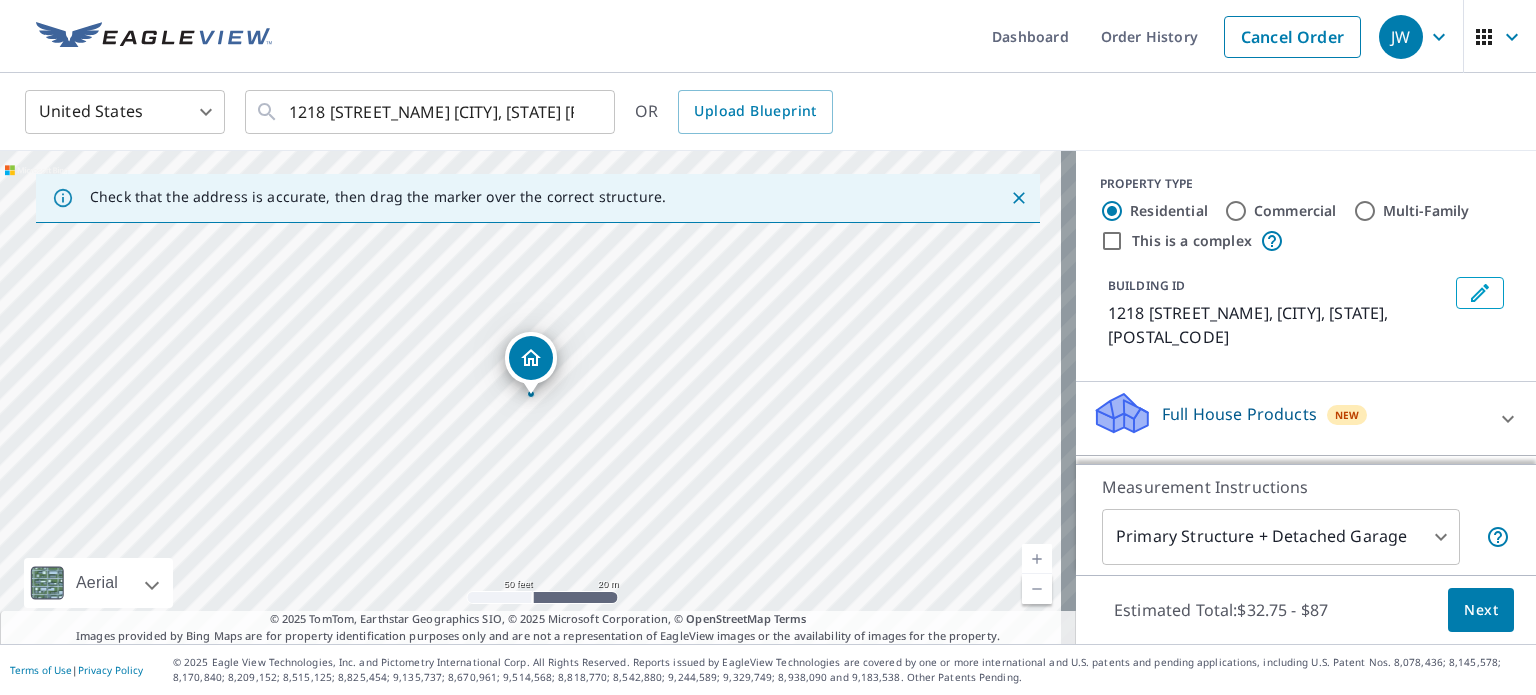click at bounding box center [1037, 559] 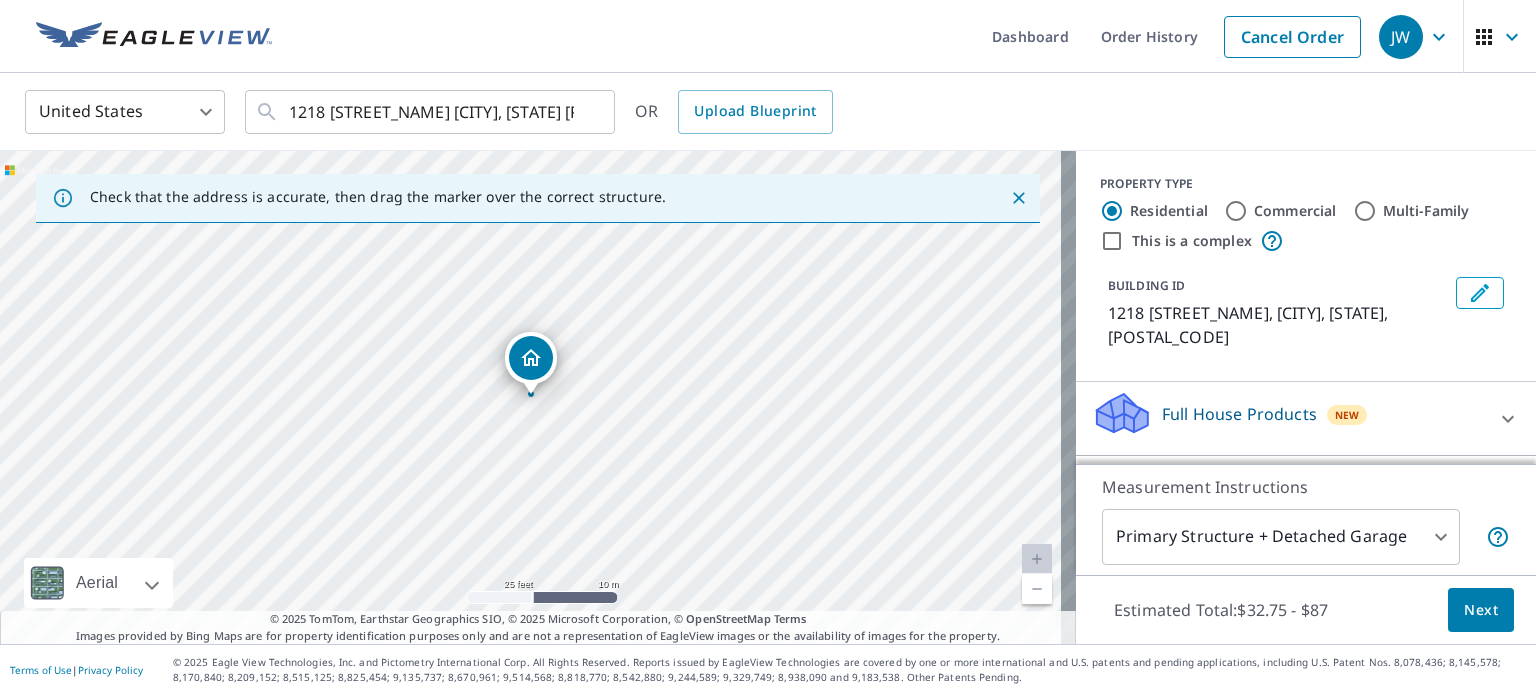 click on "Next" at bounding box center (1481, 610) 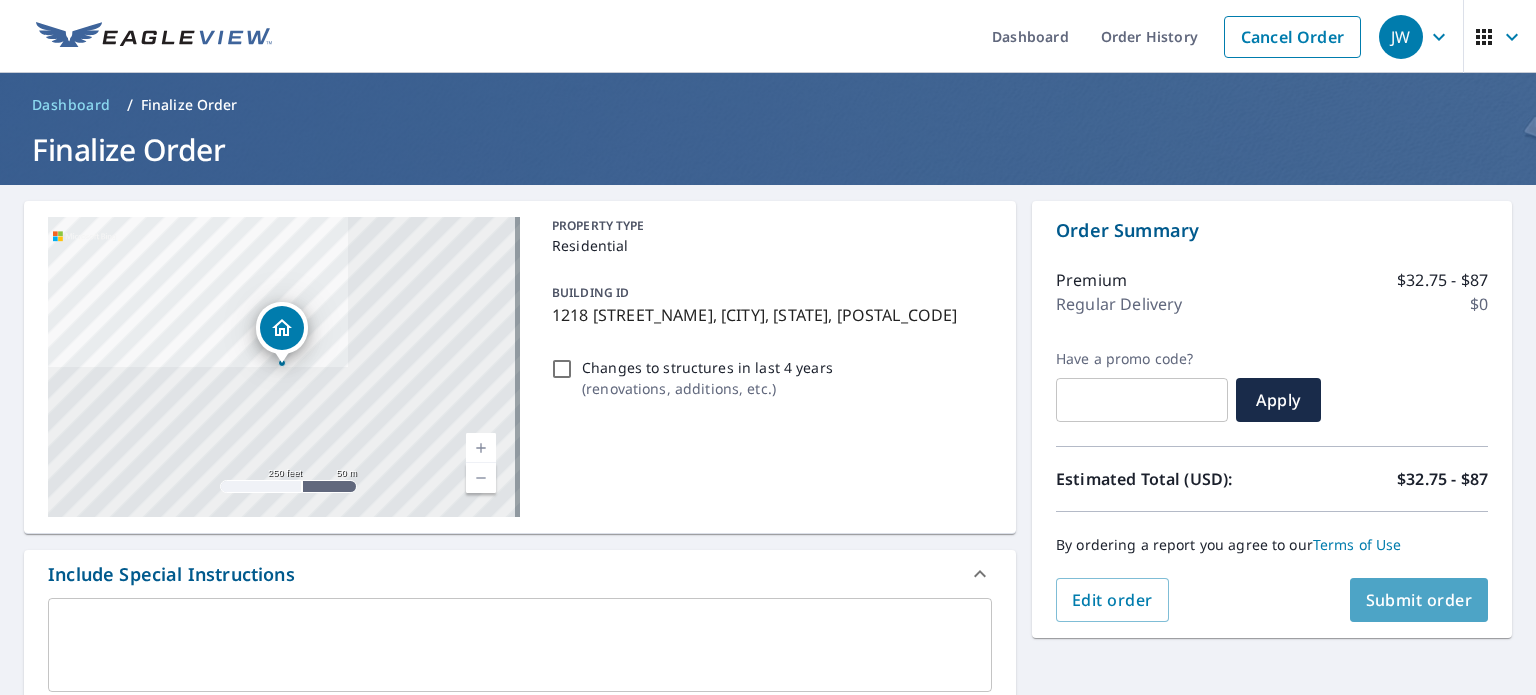 click on "Submit order" at bounding box center (1419, 600) 